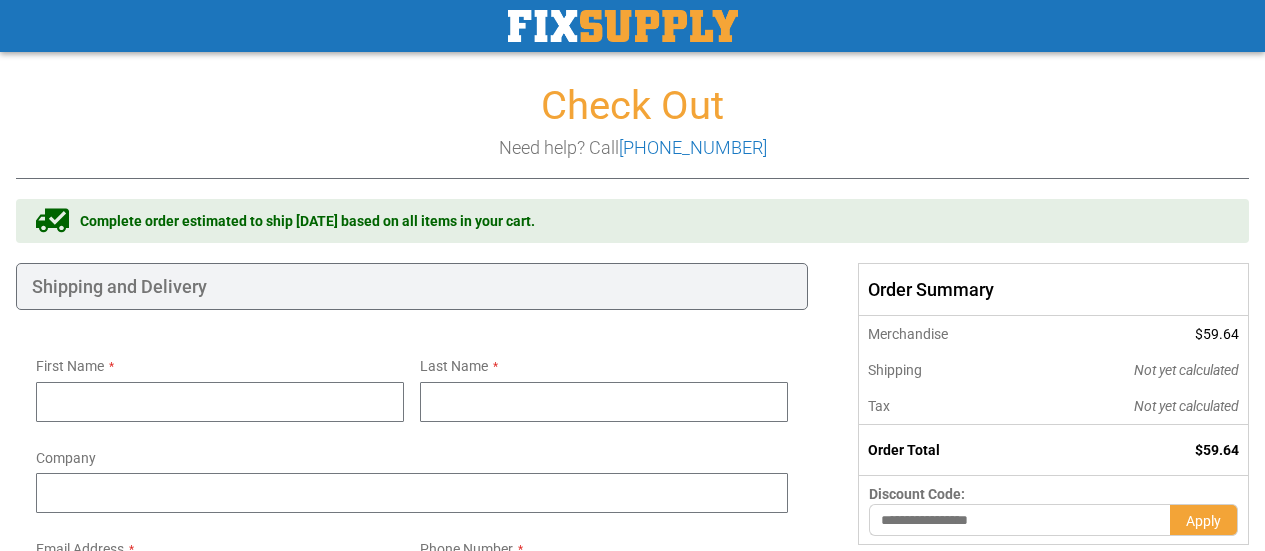 select on "**" 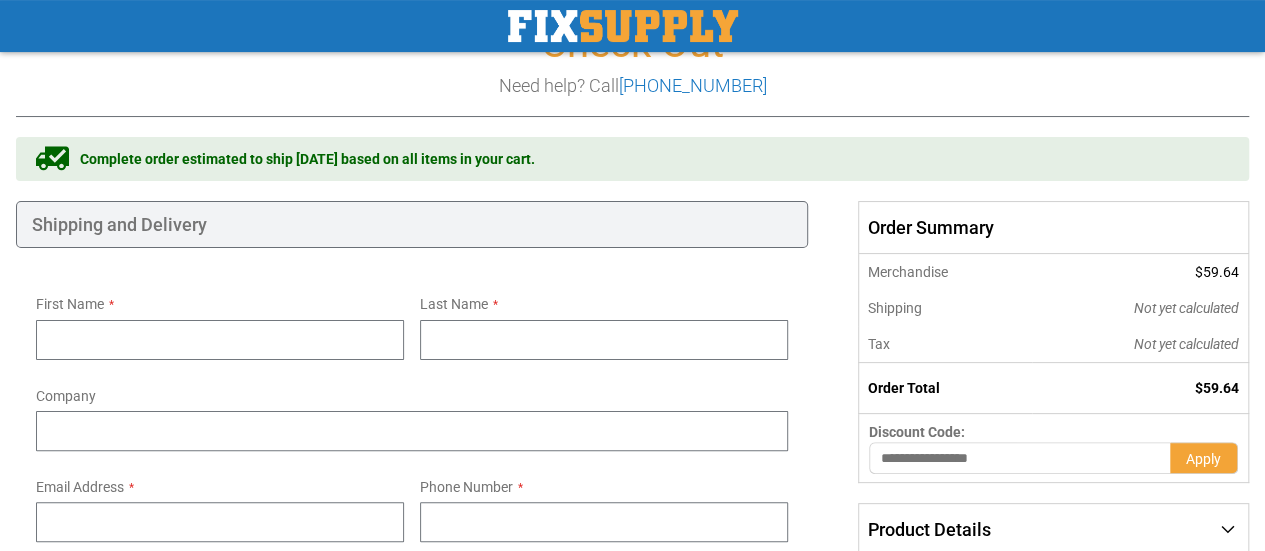 scroll, scrollTop: 0, scrollLeft: 0, axis: both 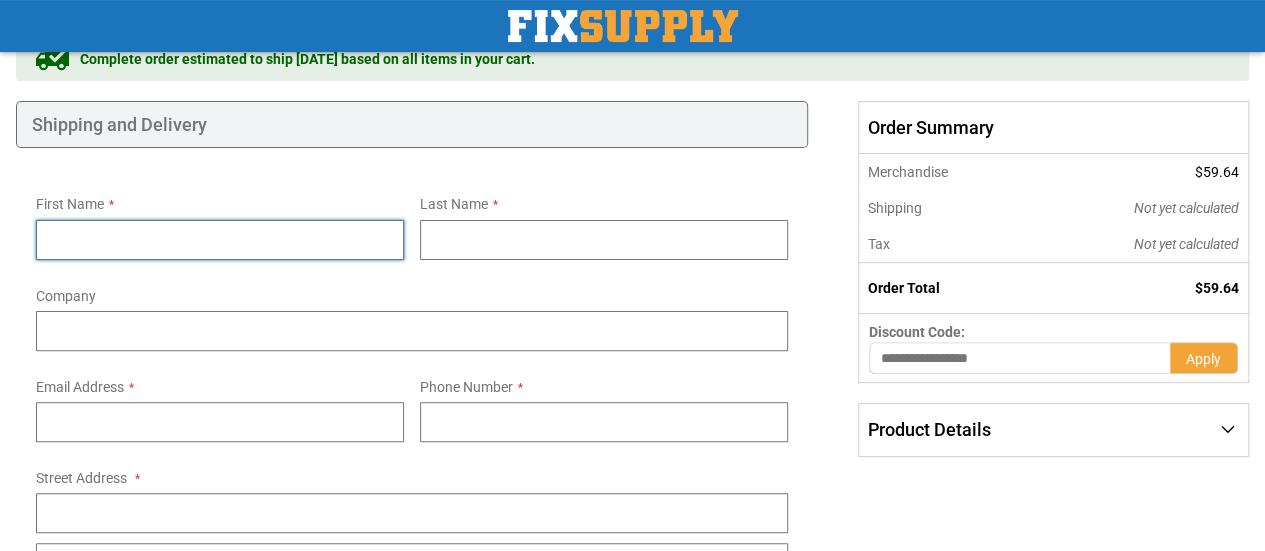 click on "First Name" at bounding box center (220, 240) 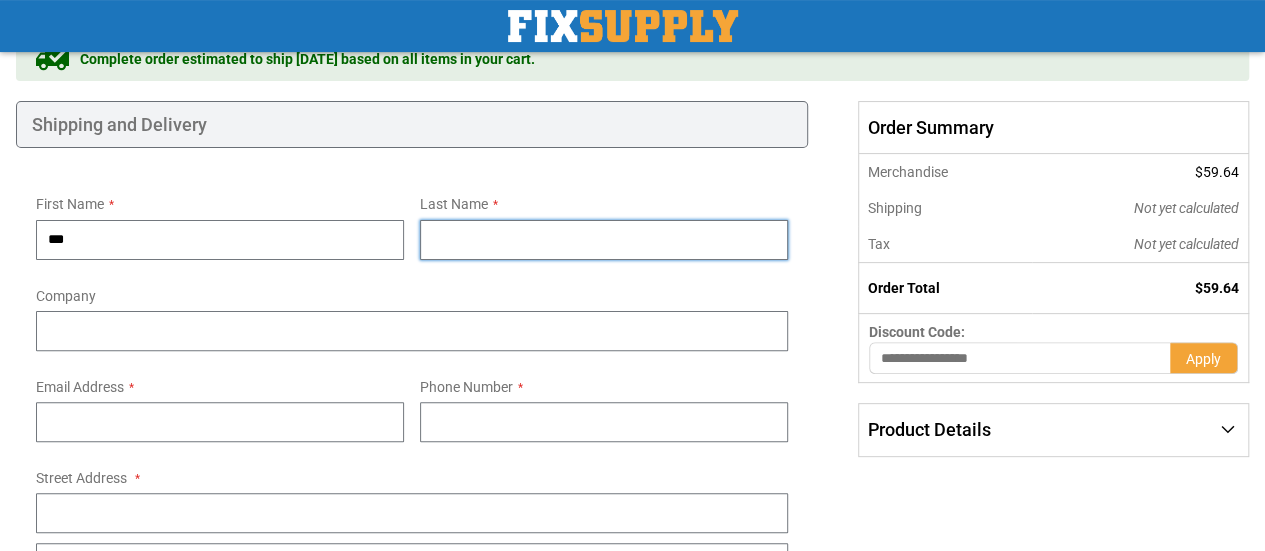 type on "**********" 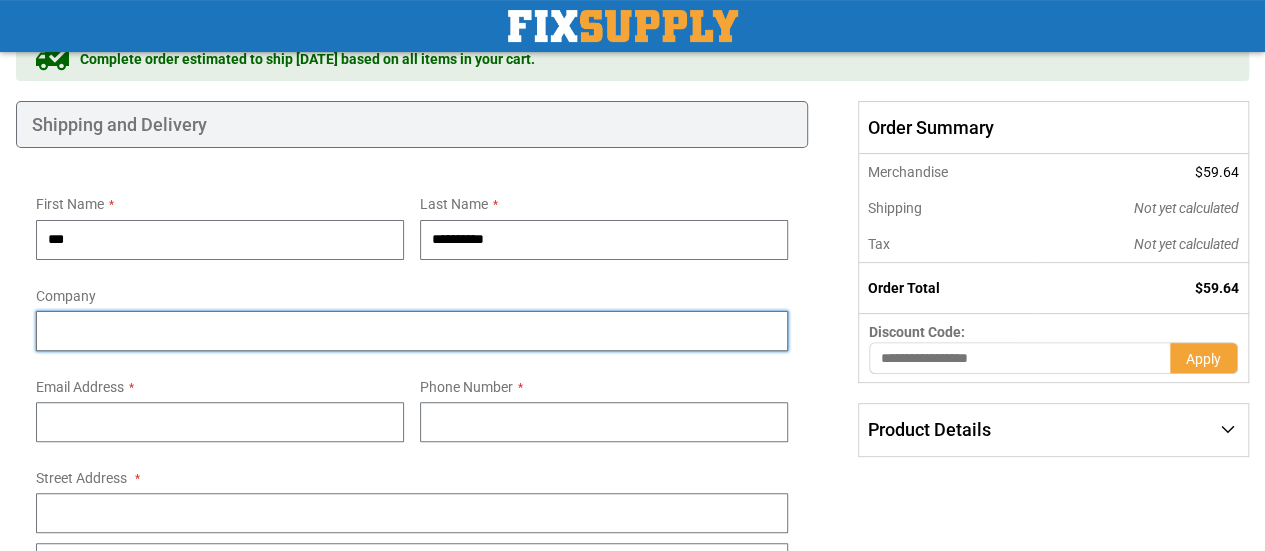 type on "**********" 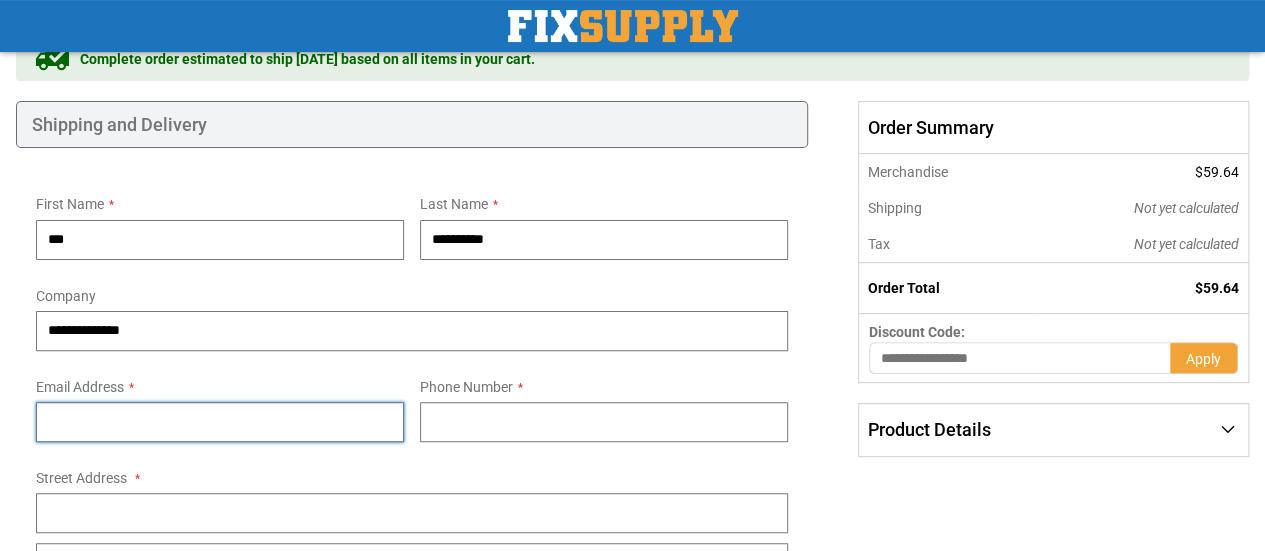 type on "**********" 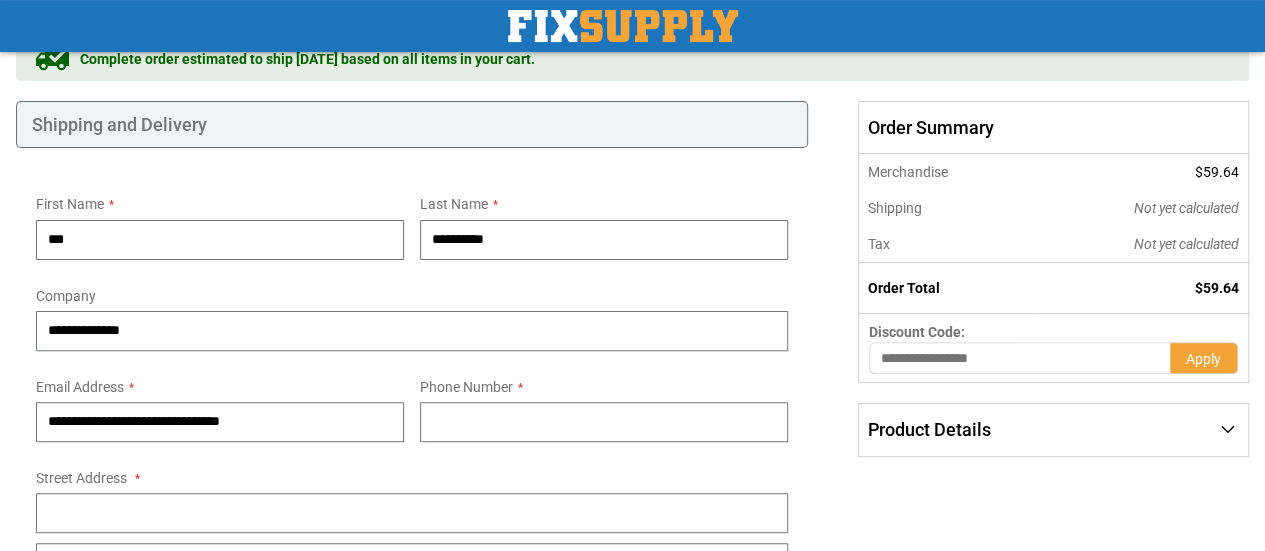 type on "**********" 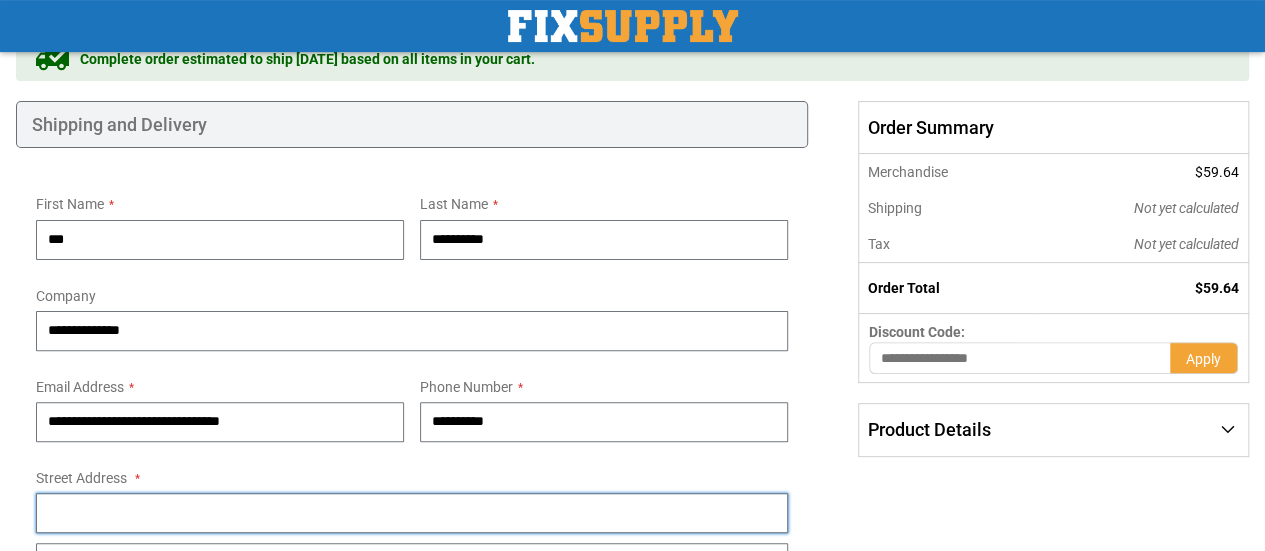 type on "**********" 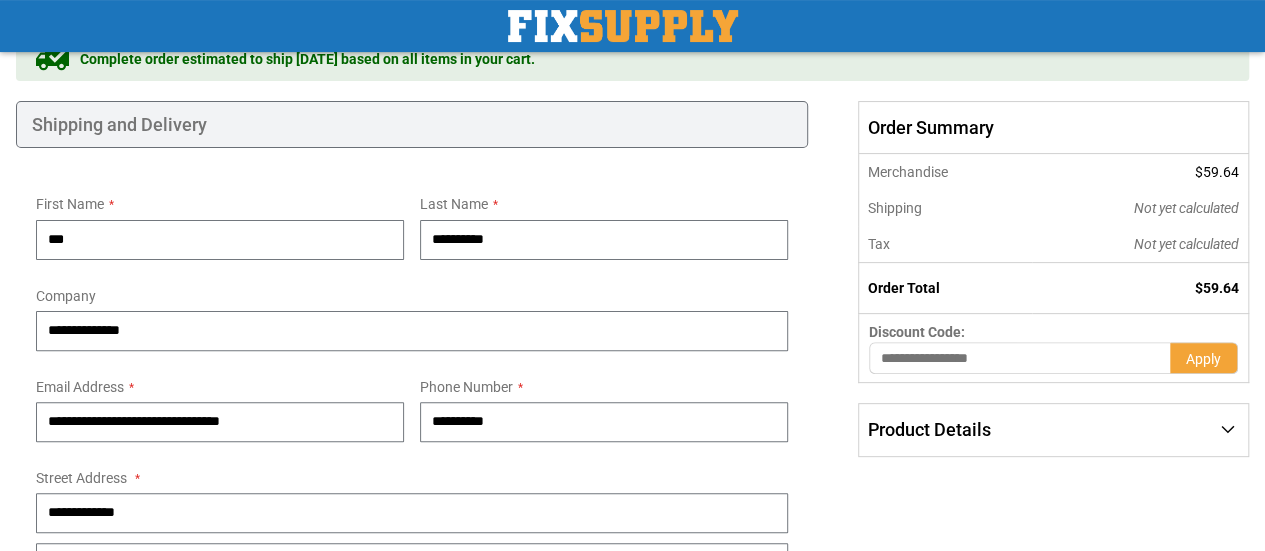type on "**********" 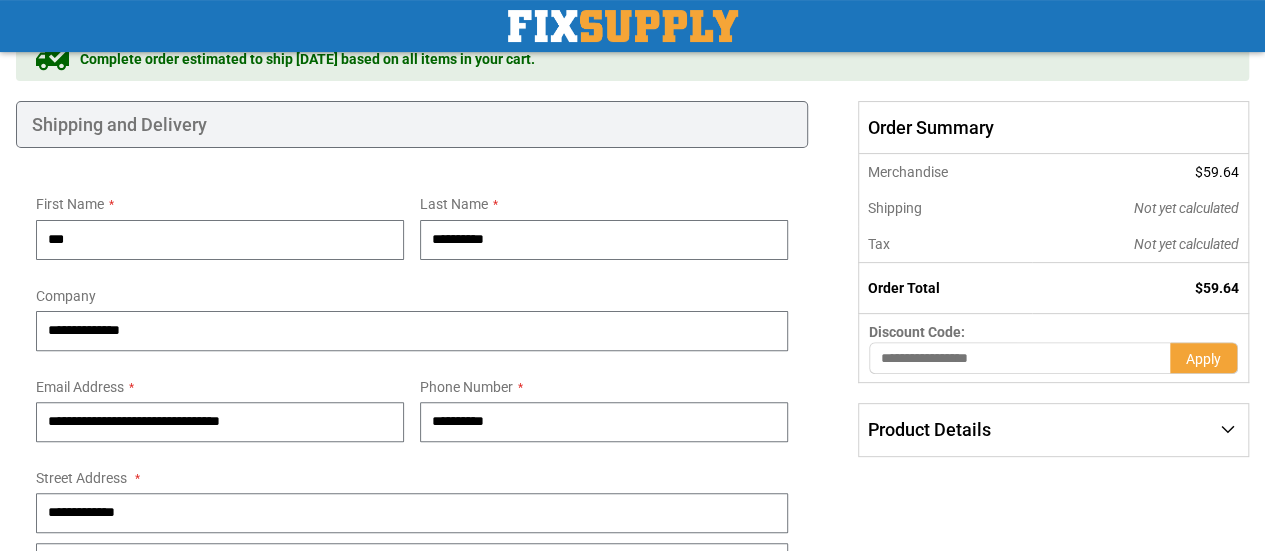 select on "***" 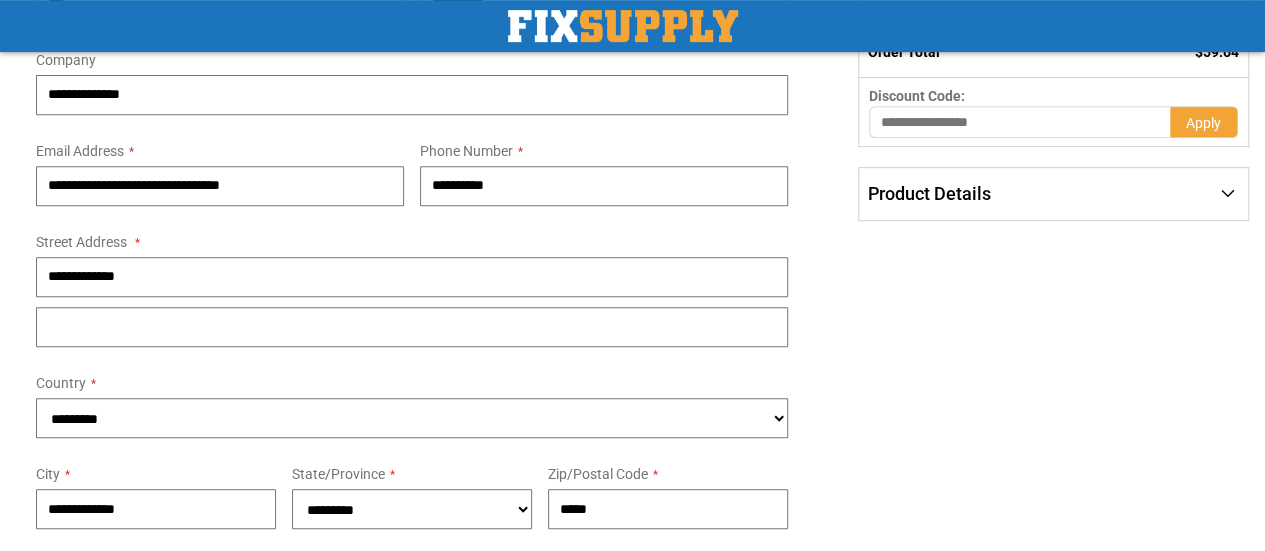 scroll, scrollTop: 400, scrollLeft: 0, axis: vertical 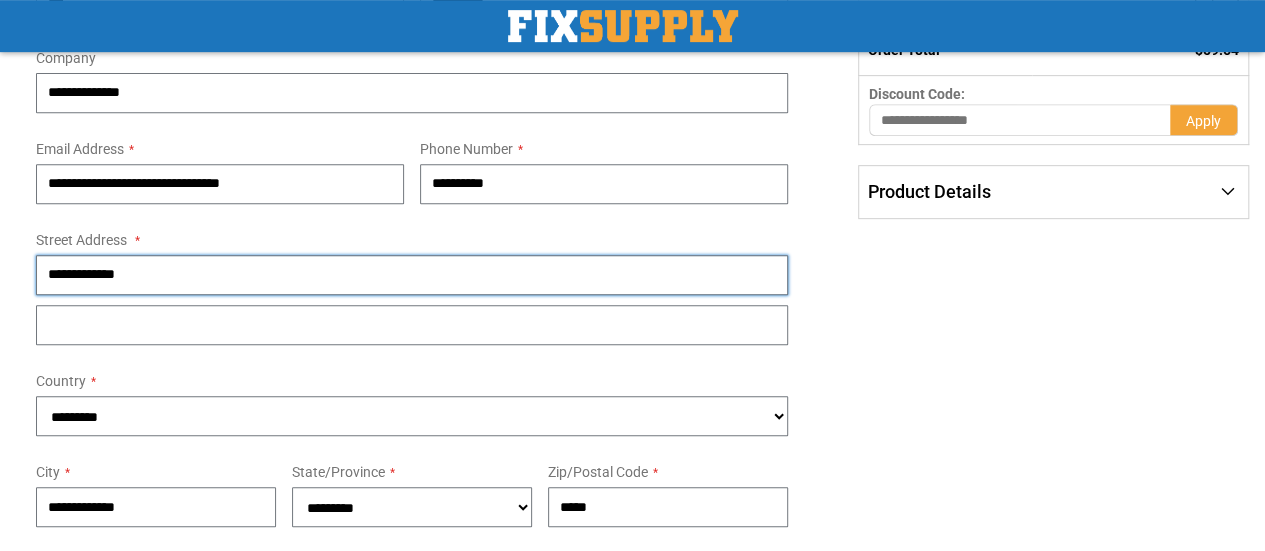 click on "**********" at bounding box center (412, 275) 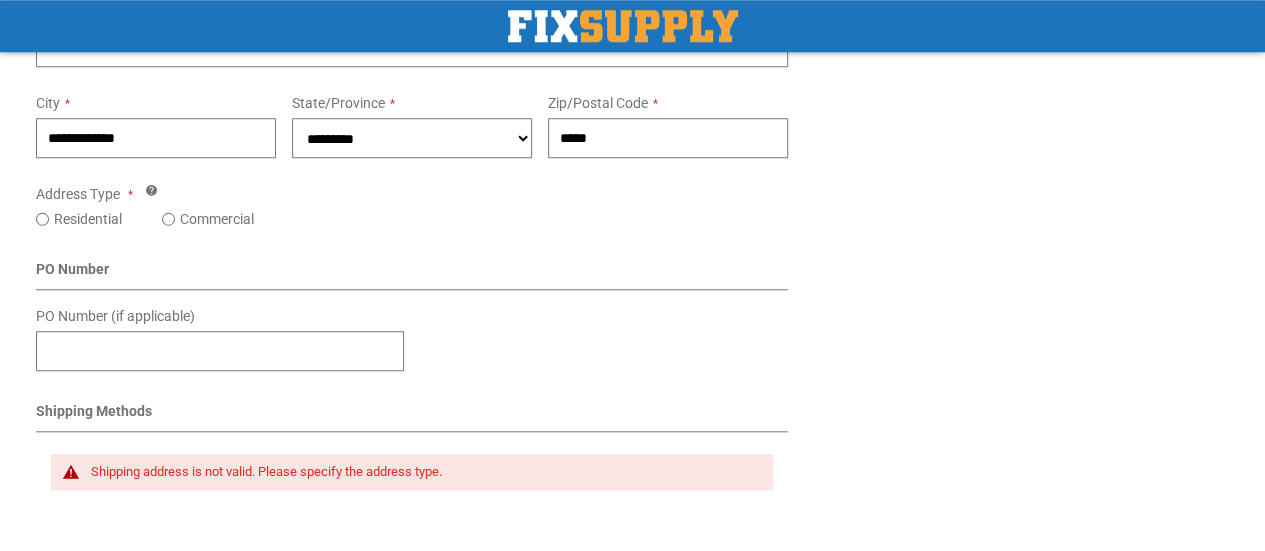 scroll, scrollTop: 800, scrollLeft: 0, axis: vertical 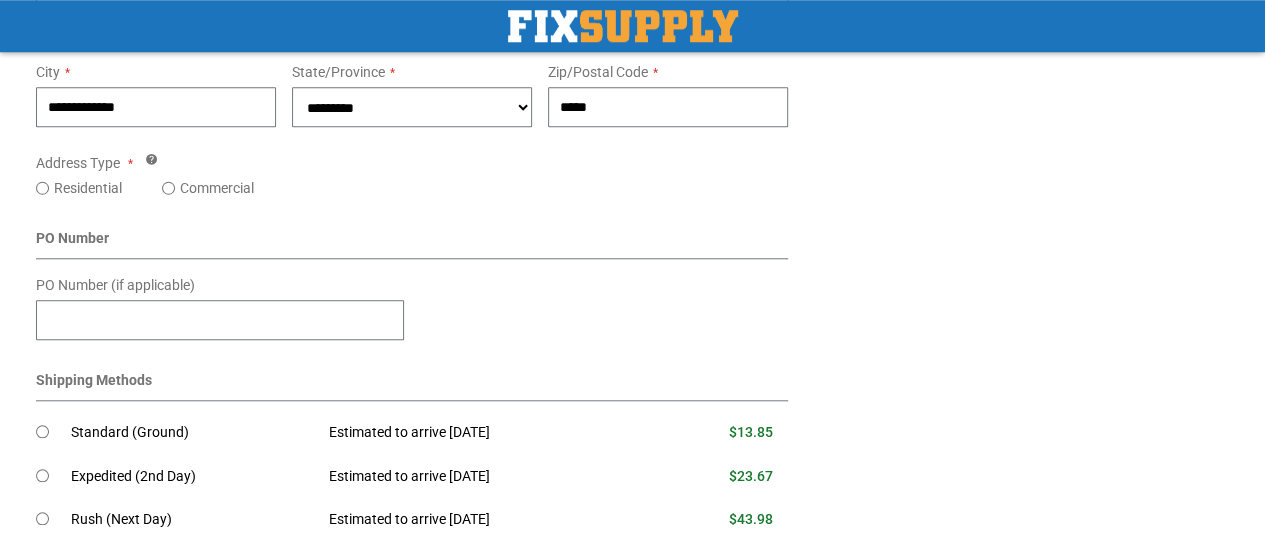 click at bounding box center (151, 158) 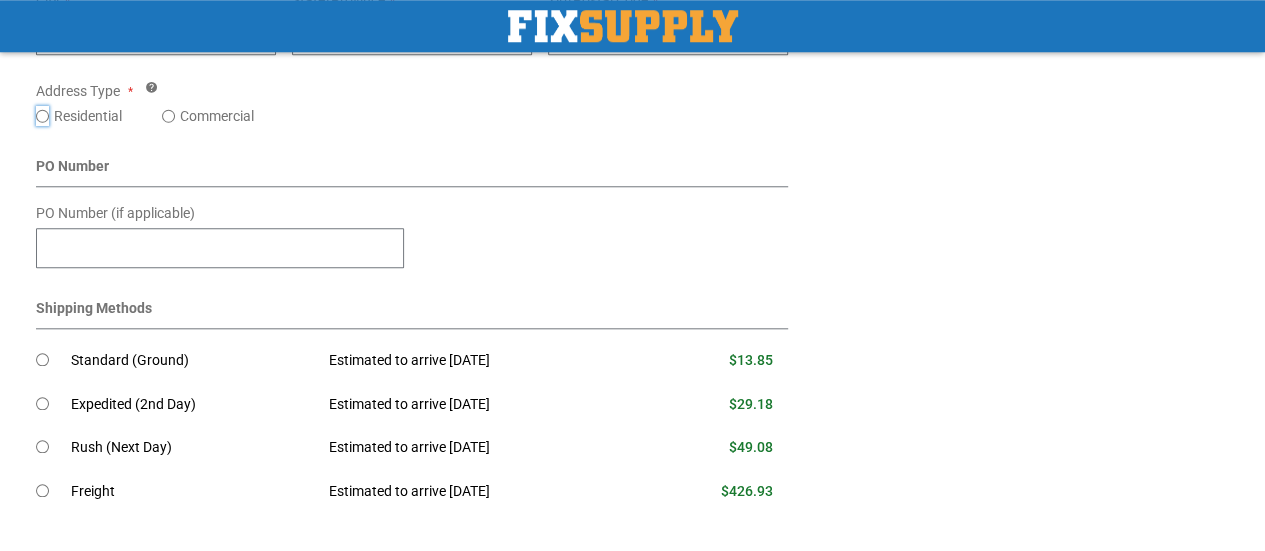 scroll, scrollTop: 900, scrollLeft: 0, axis: vertical 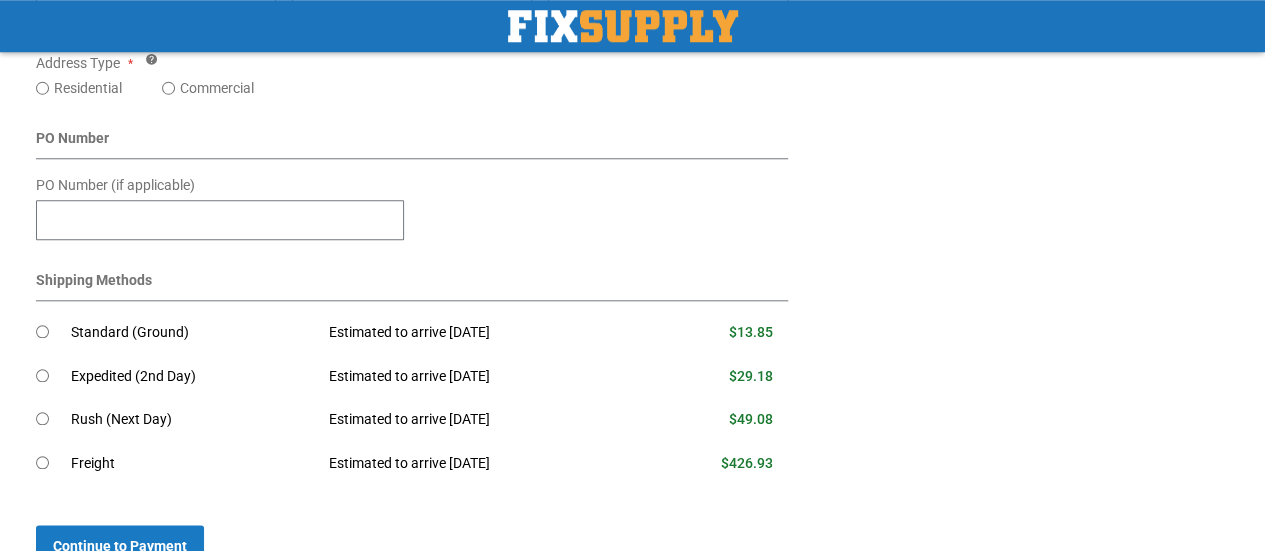 click at bounding box center [151, 58] 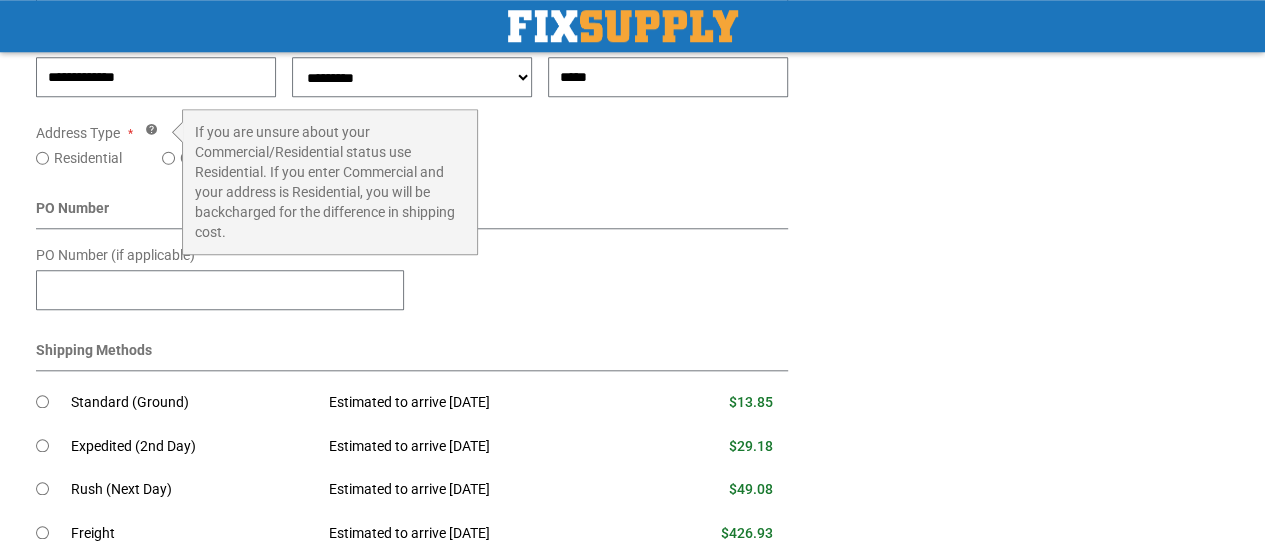 scroll, scrollTop: 800, scrollLeft: 0, axis: vertical 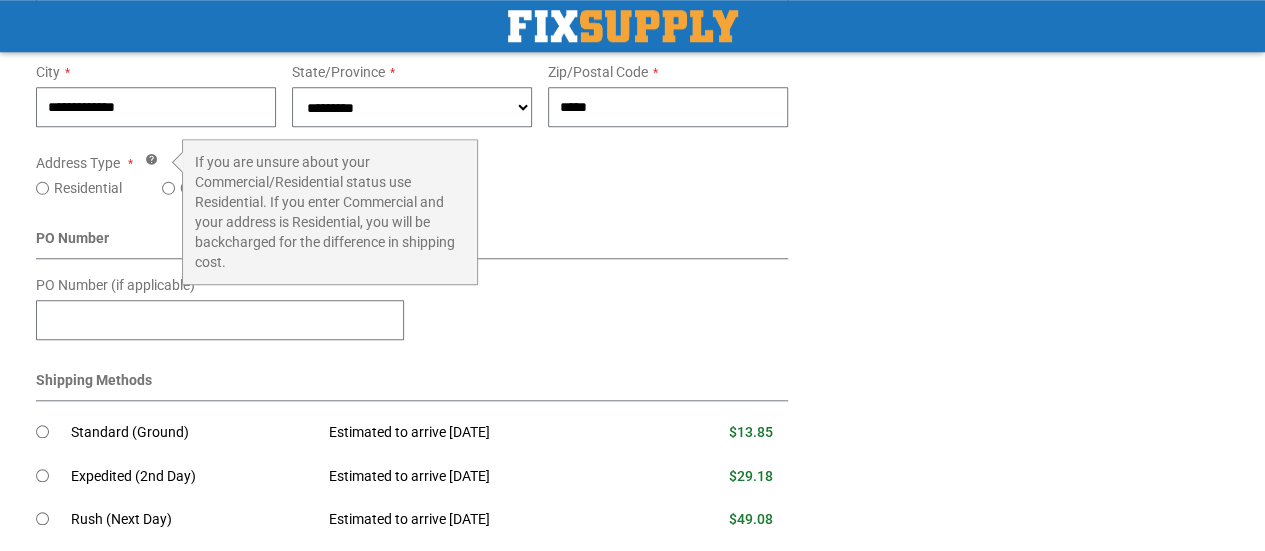 click on "PO Number" at bounding box center [412, 243] 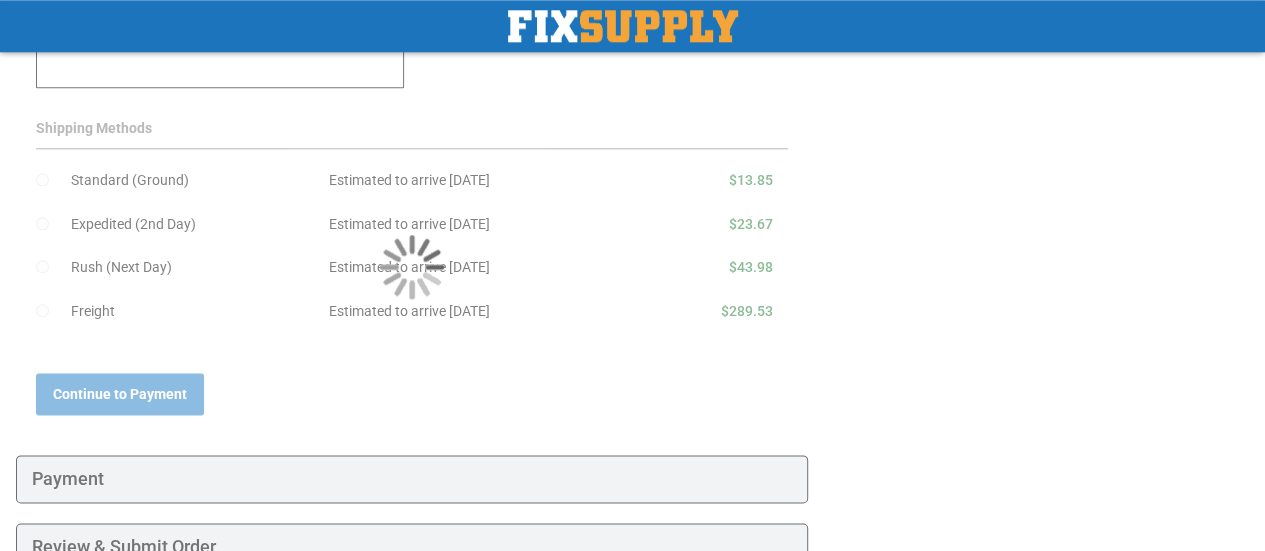 scroll, scrollTop: 1100, scrollLeft: 0, axis: vertical 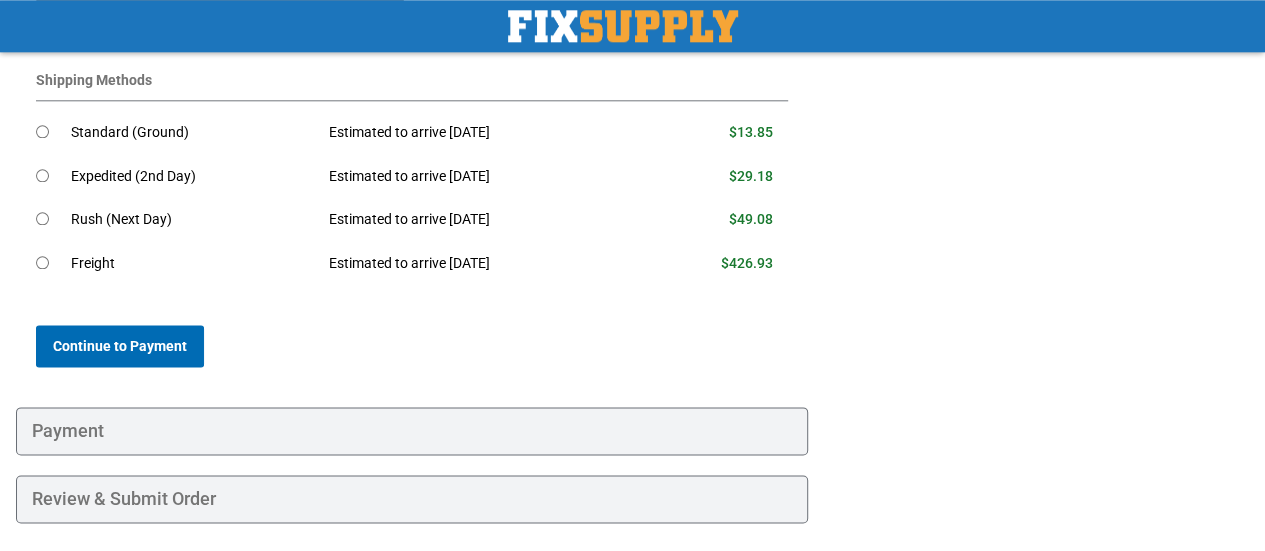 click on "Continue to Payment" at bounding box center (120, 346) 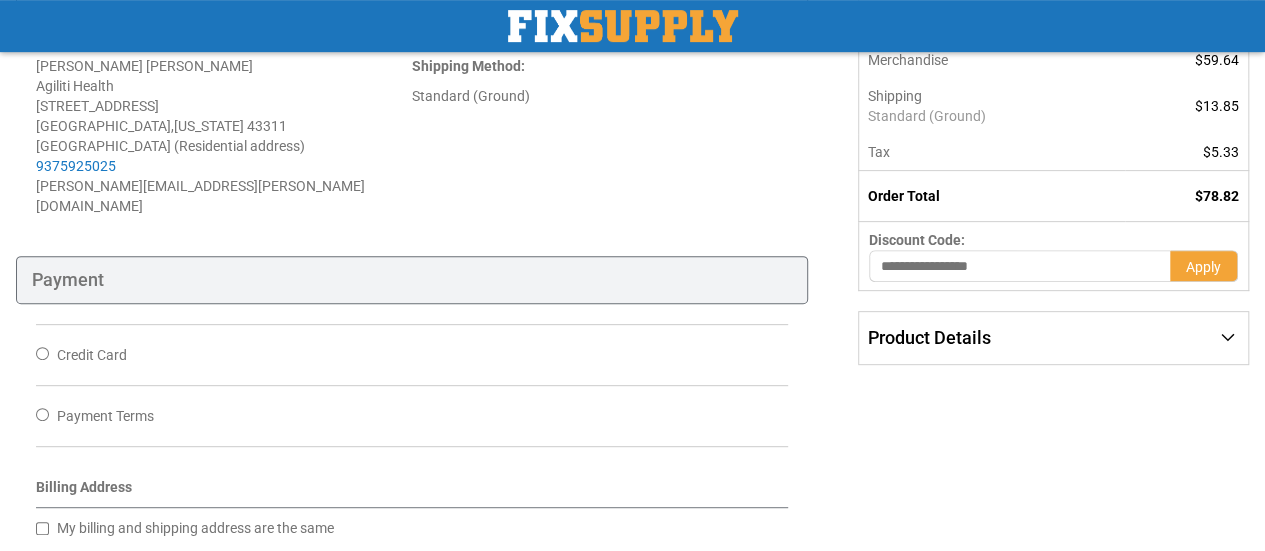 scroll, scrollTop: 300, scrollLeft: 0, axis: vertical 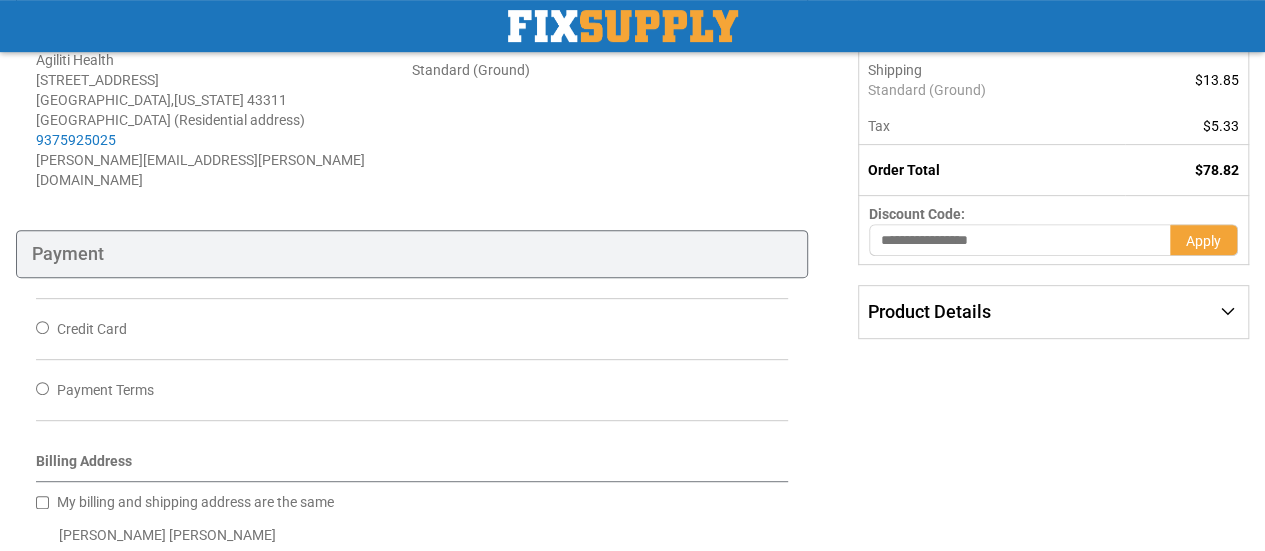 click on "Credit Card" at bounding box center [92, 329] 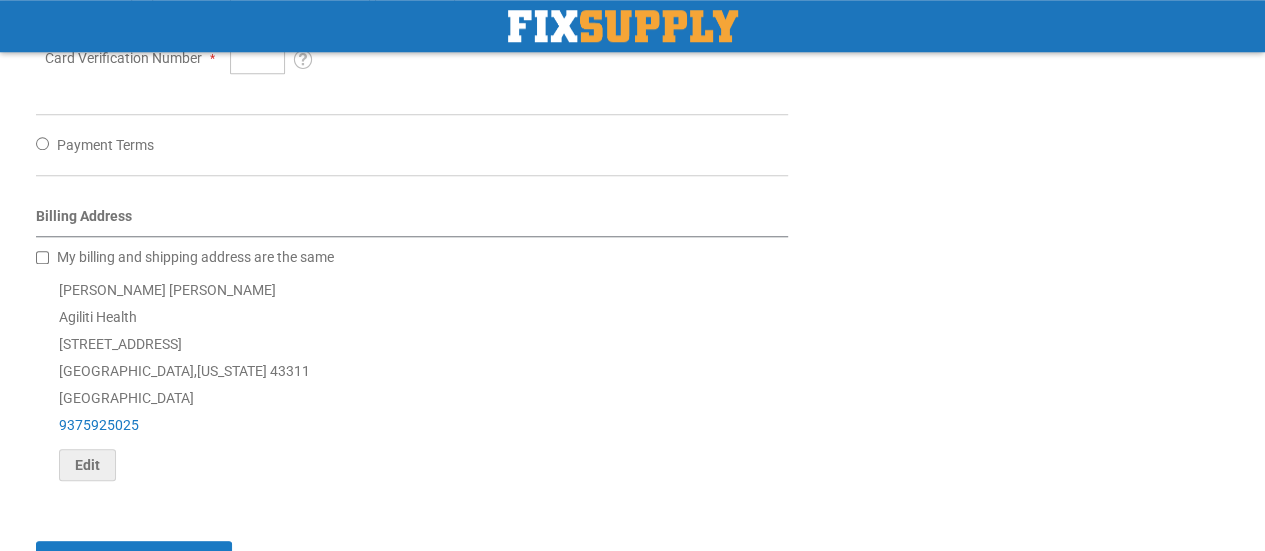 scroll, scrollTop: 797, scrollLeft: 0, axis: vertical 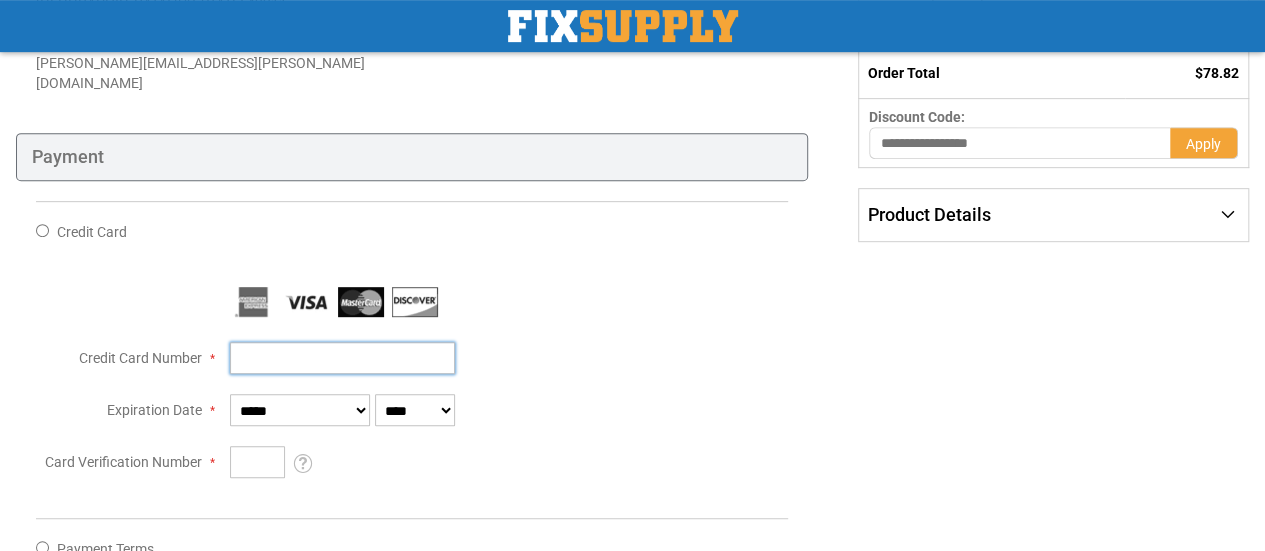 click on "Credit Card Number" at bounding box center (342, 358) 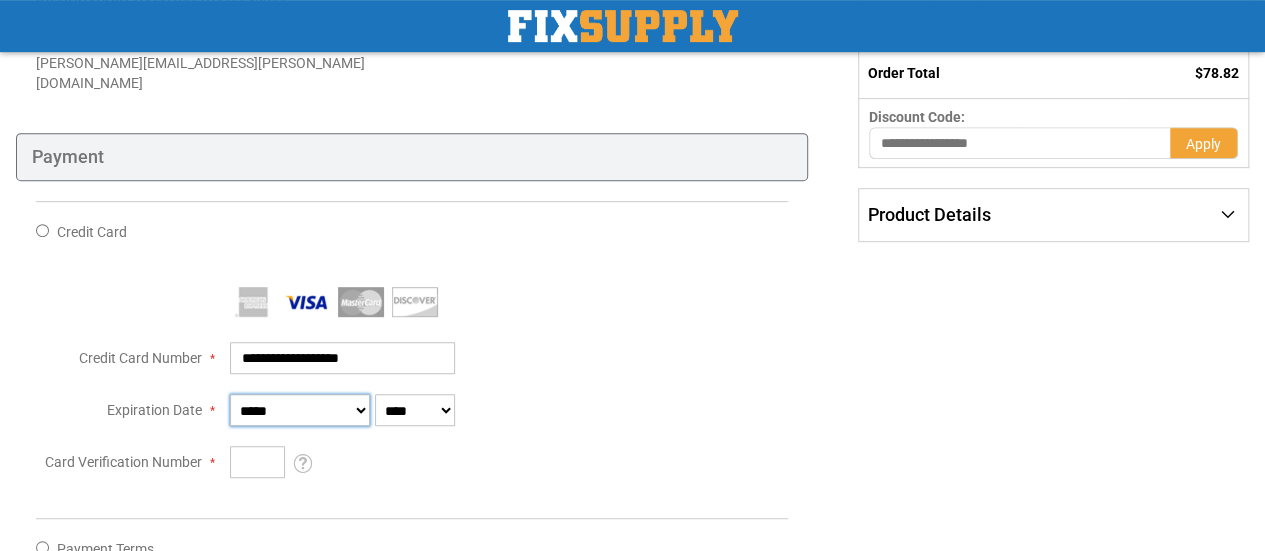 type on "**********" 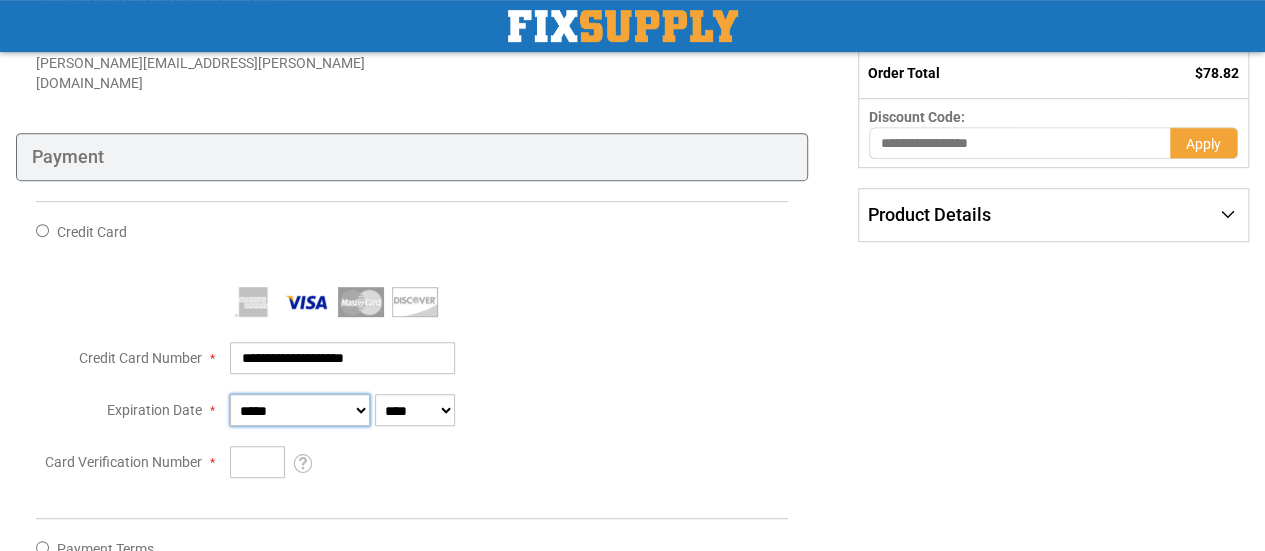 click on "**********" at bounding box center [300, 410] 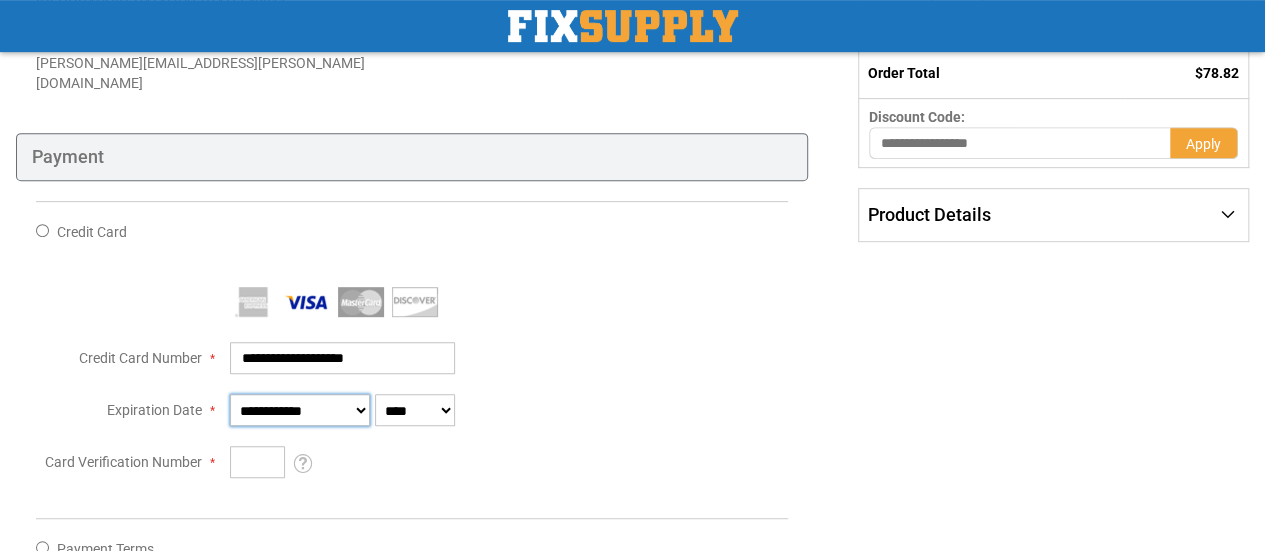click on "**********" at bounding box center (300, 410) 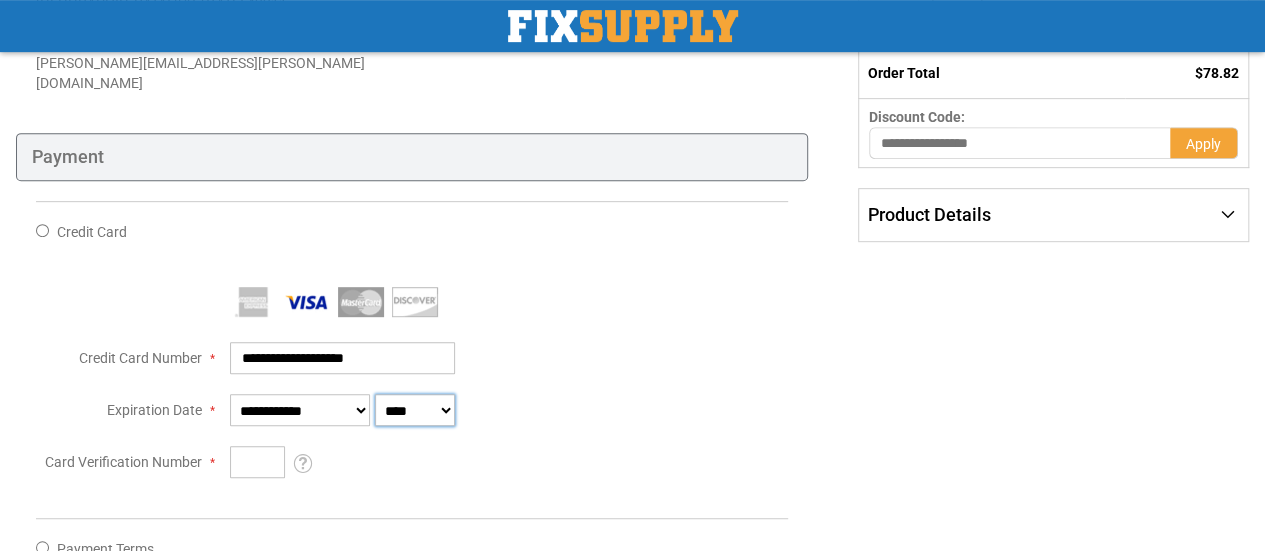 click on "**** **** **** **** **** **** **** **** **** **** **** ****" at bounding box center (415, 410) 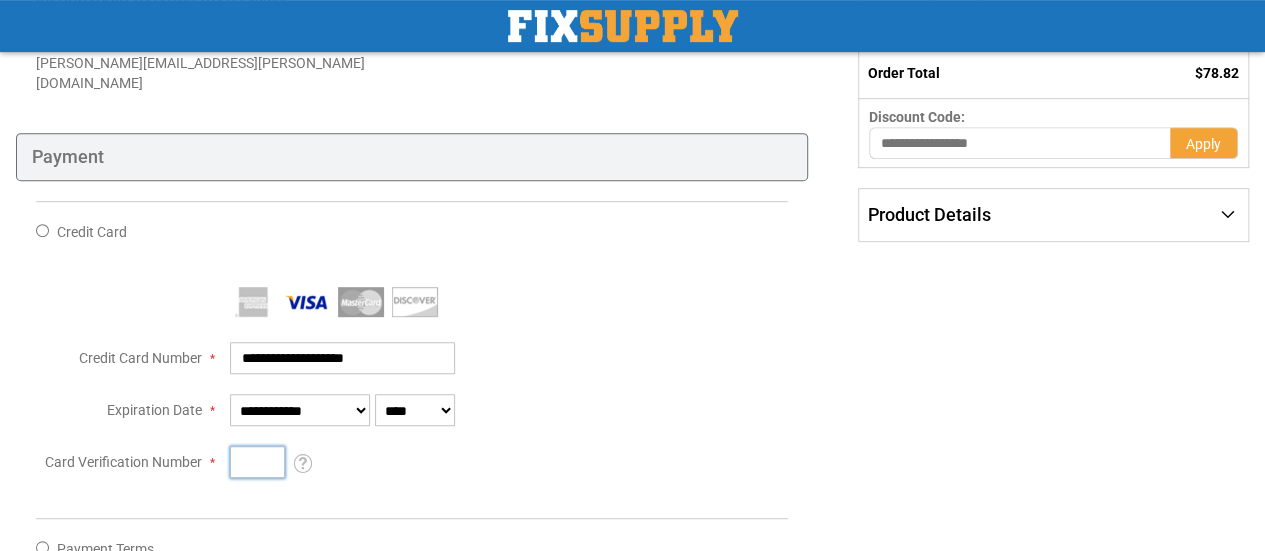 click on "Card Verification Number" at bounding box center (257, 462) 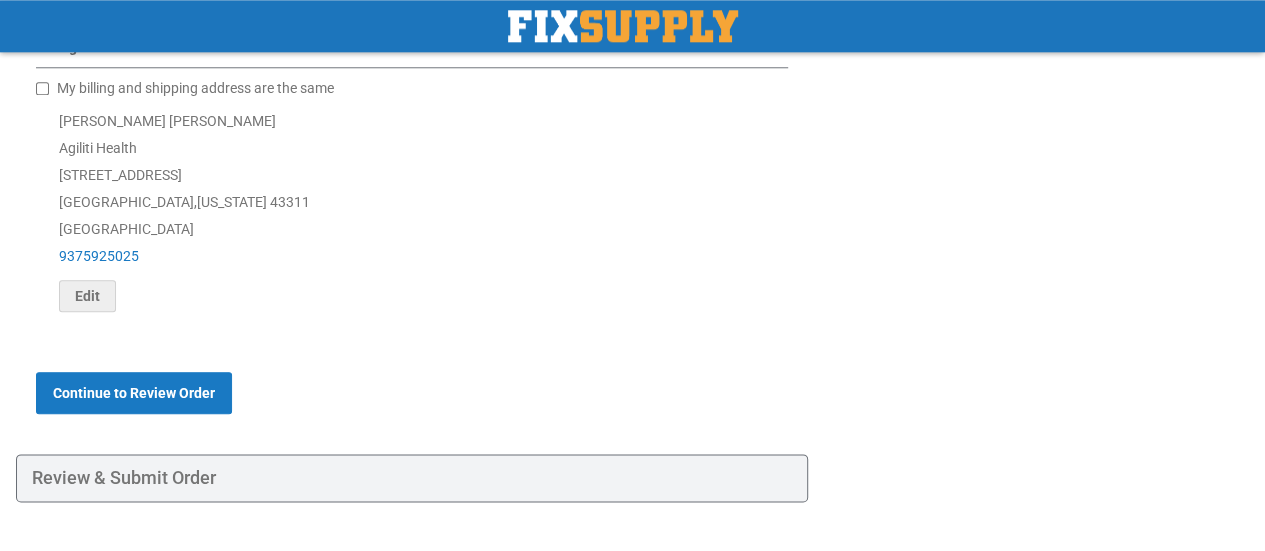 scroll, scrollTop: 997, scrollLeft: 0, axis: vertical 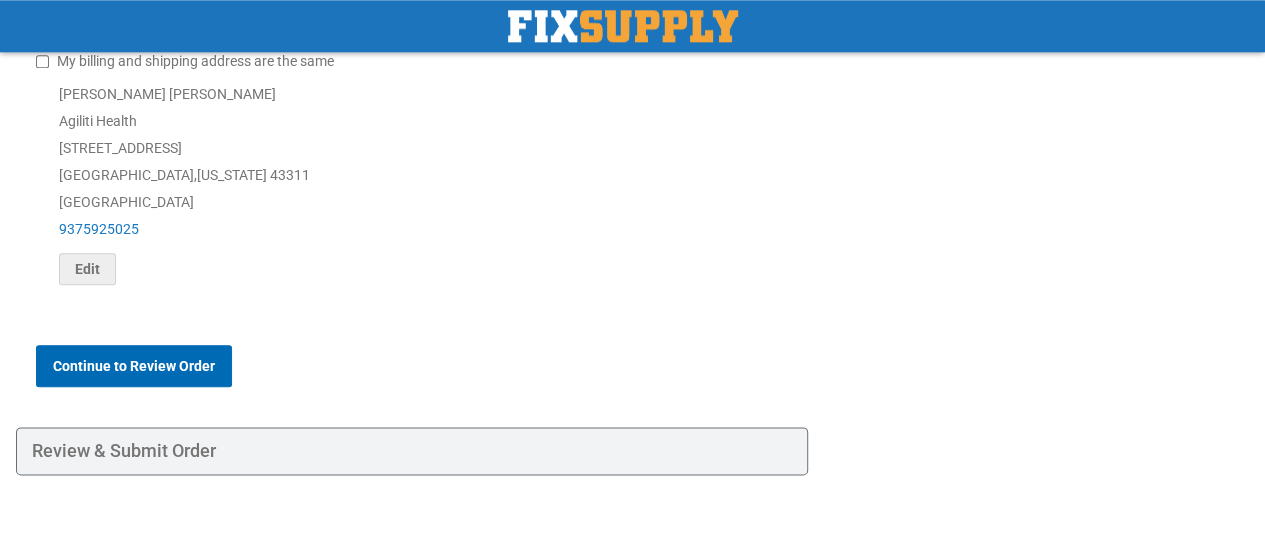 type on "***" 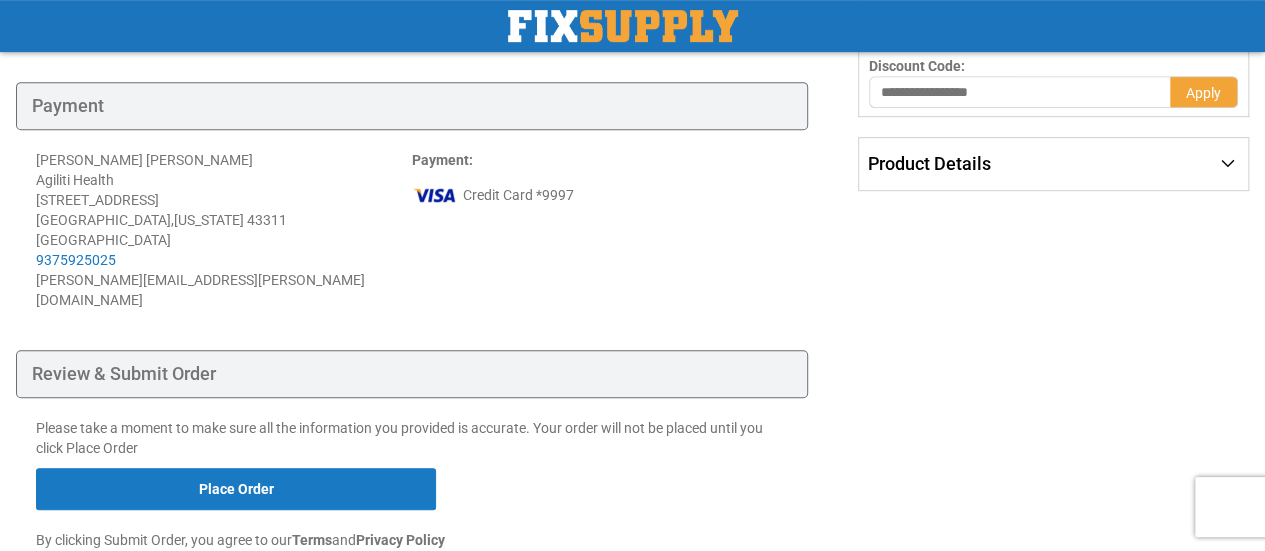 scroll, scrollTop: 334, scrollLeft: 0, axis: vertical 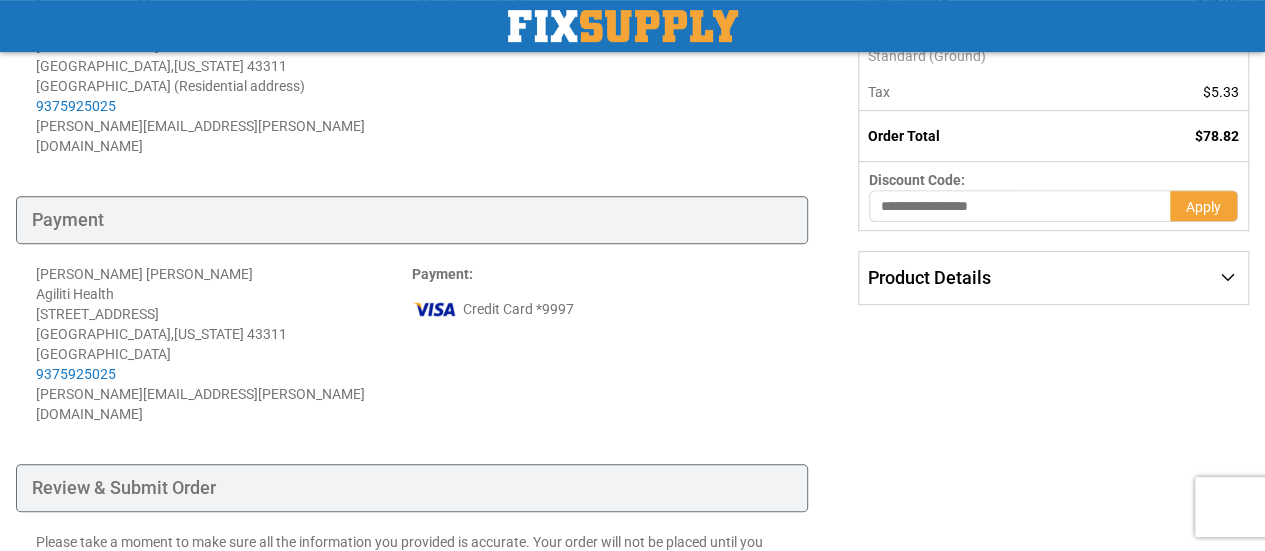 click on "Jim
Burkhammer
Agiliti Health
333 Water Ave
Bellefontaine ,  Ohio   43311
United States
9375925025
Edit" at bounding box center (224, 324) 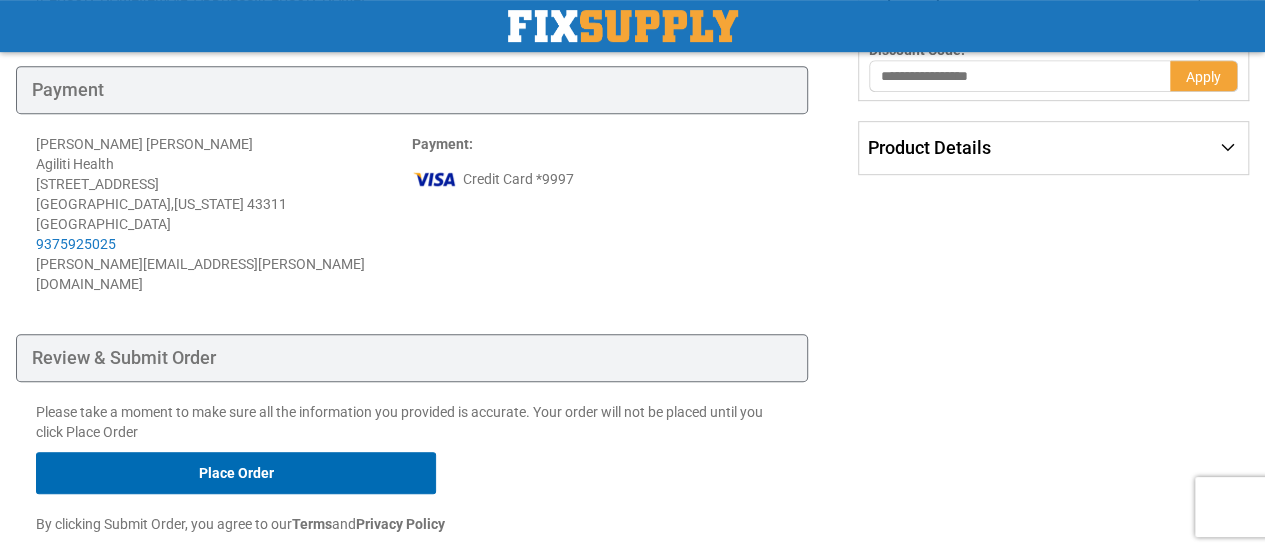 scroll, scrollTop: 434, scrollLeft: 0, axis: vertical 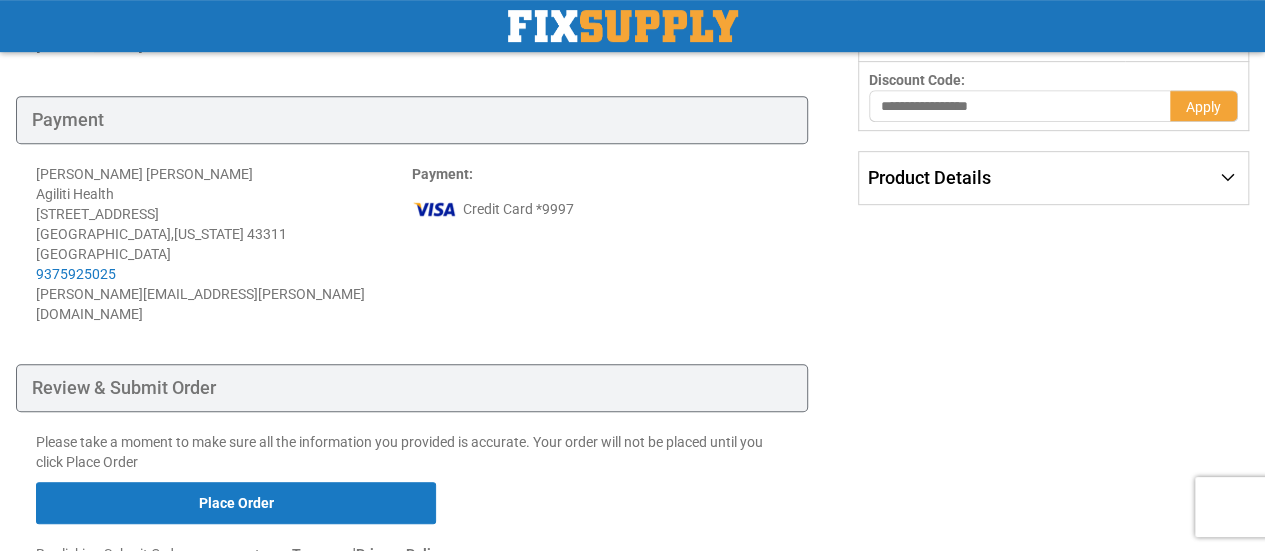 click on "Ohio" 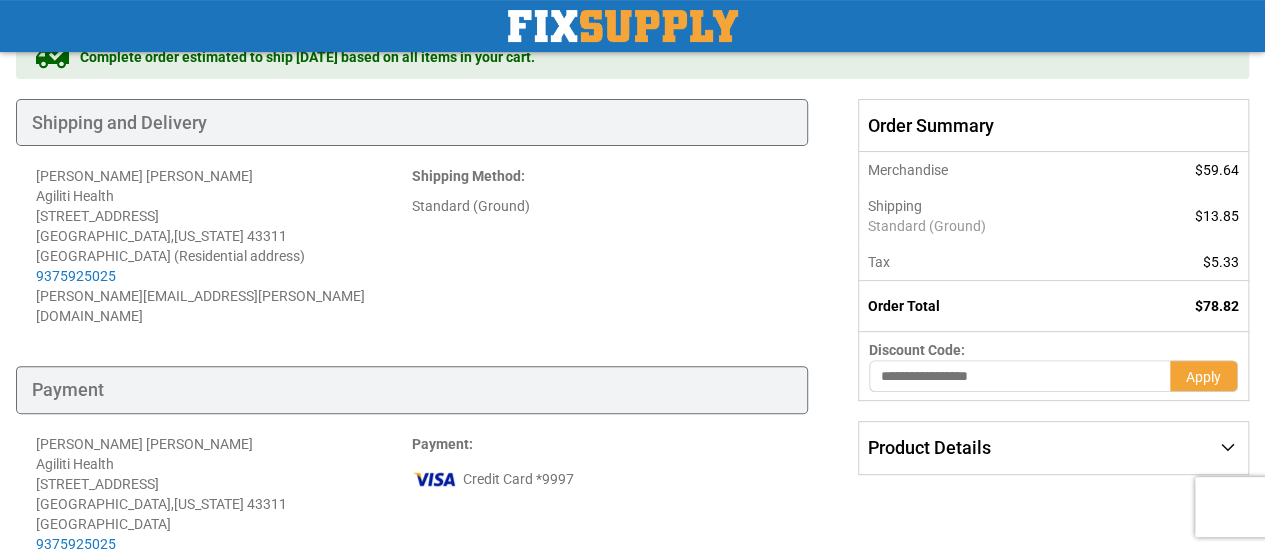 scroll, scrollTop: 134, scrollLeft: 0, axis: vertical 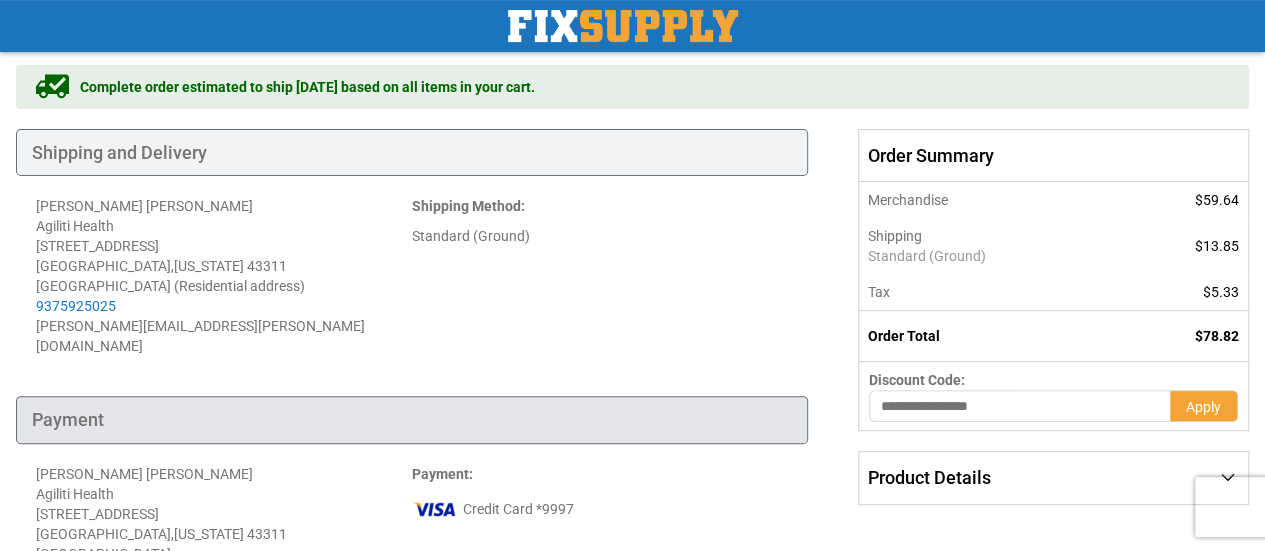 click on "Payment" at bounding box center [412, 420] 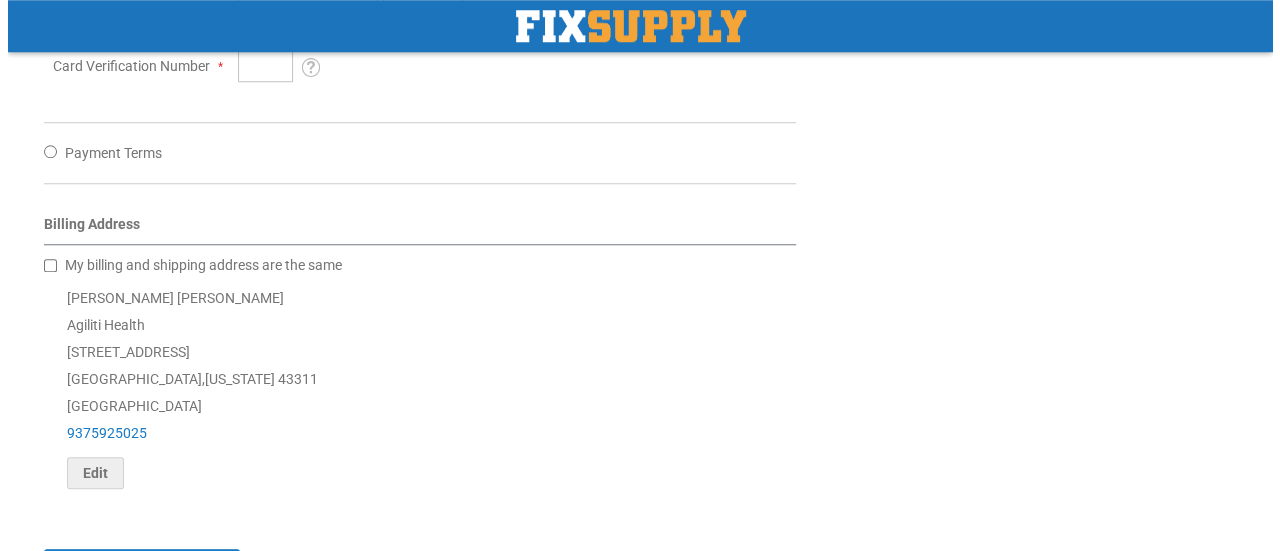 scroll, scrollTop: 797, scrollLeft: 0, axis: vertical 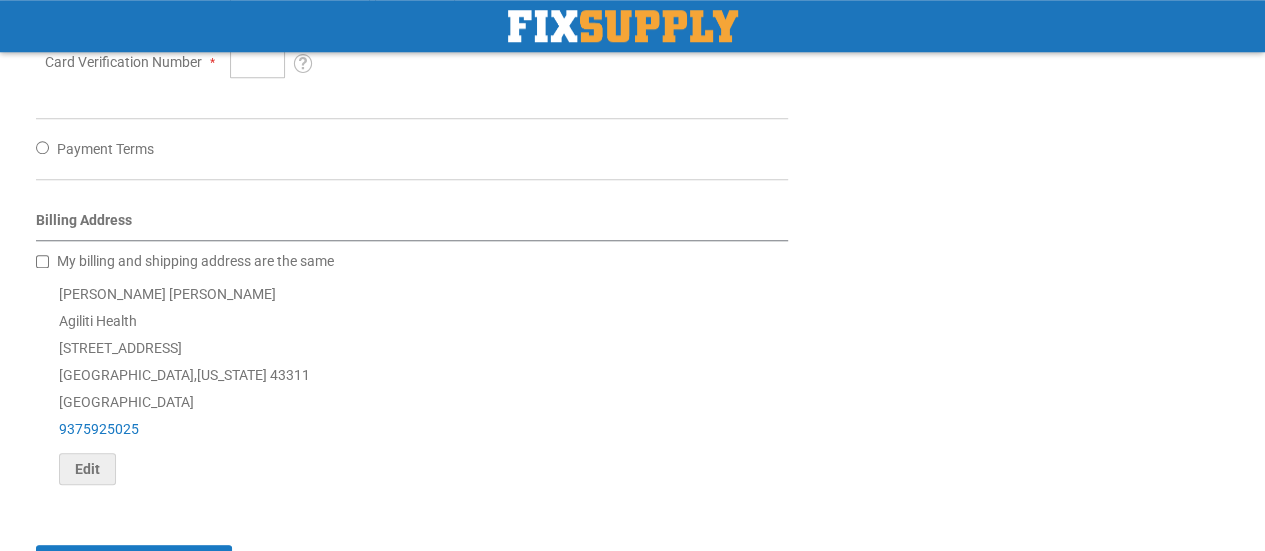 click on "Jim
Burkhammer
Agiliti Health
333 Water Ave
Bellefontaine ,  Ohio   43311
United States
9375925025
Edit" at bounding box center (412, 383) 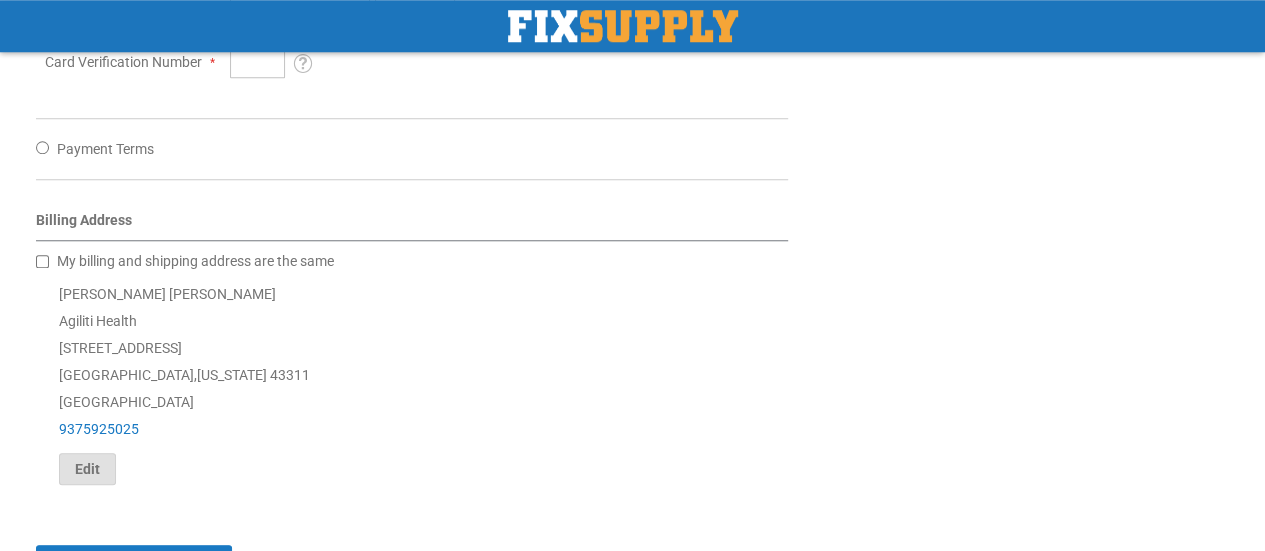 click on "Edit" 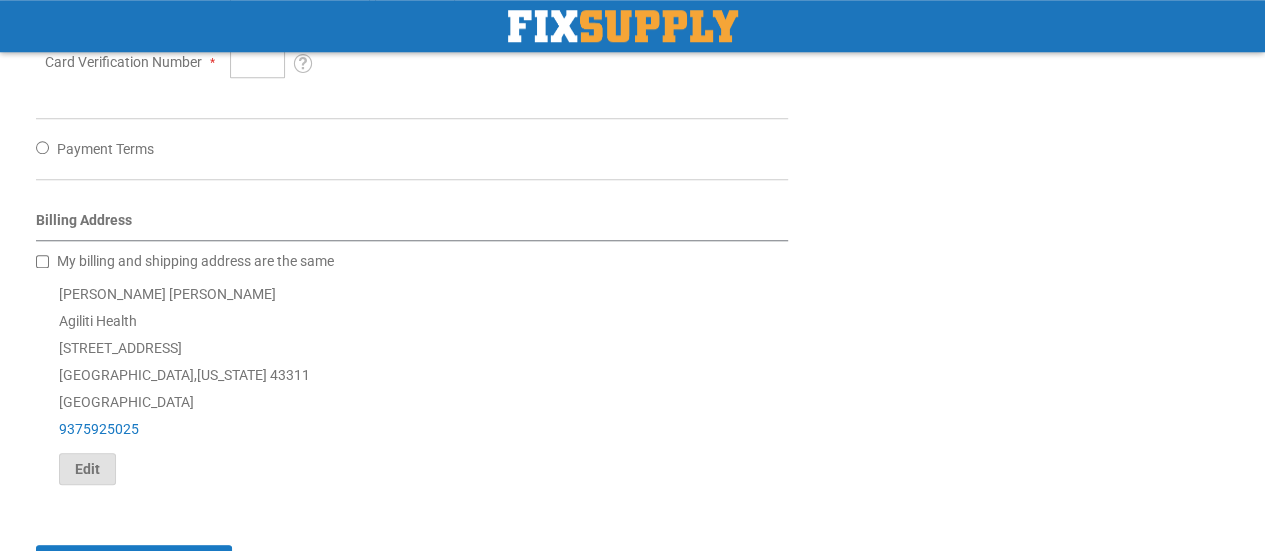 select on "**" 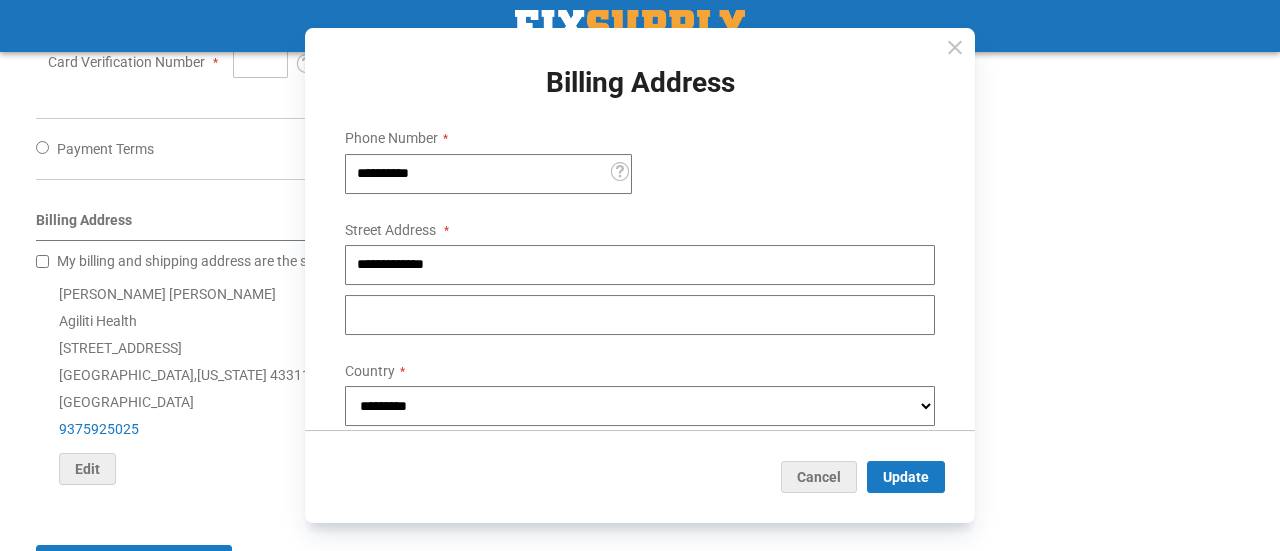 scroll, scrollTop: 200, scrollLeft: 0, axis: vertical 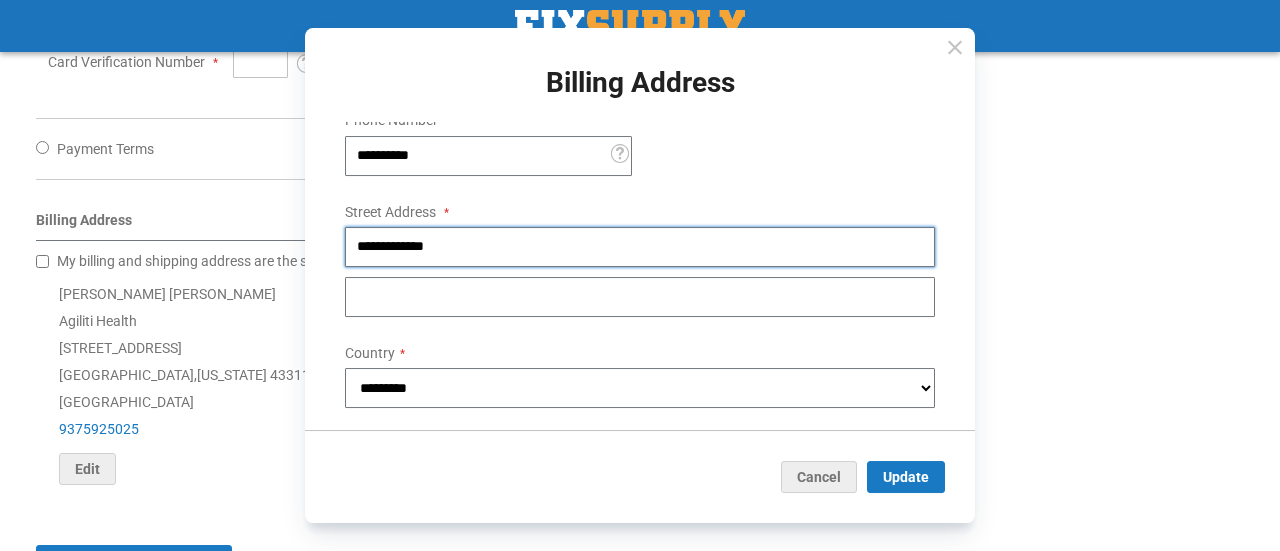 click on "**********" at bounding box center (640, 247) 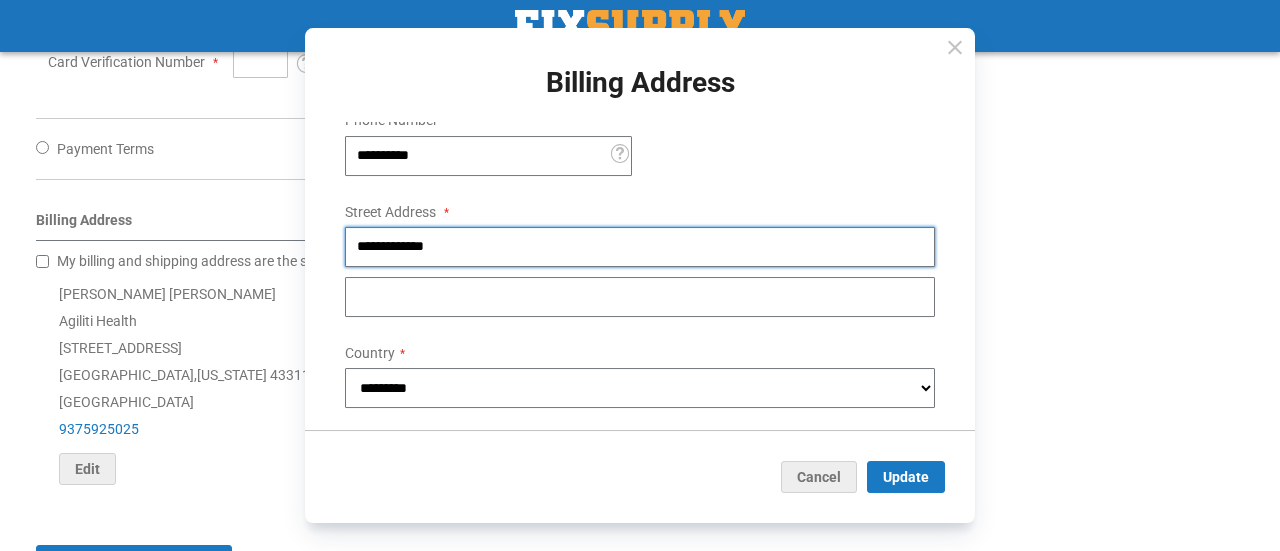 click on "**********" at bounding box center (640, 247) 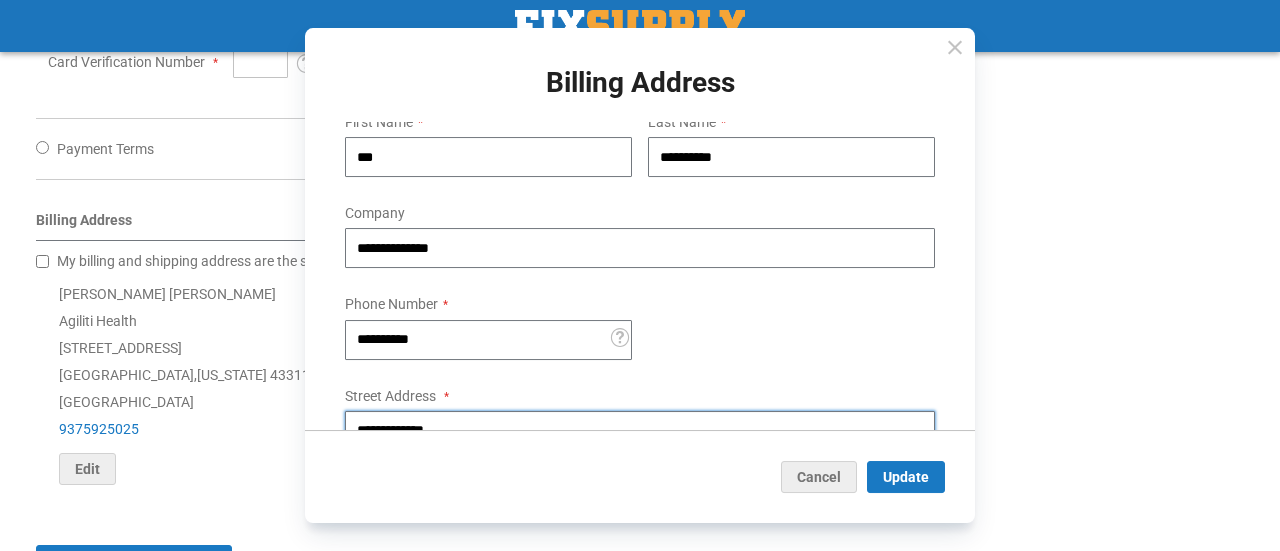 scroll, scrollTop: 0, scrollLeft: 0, axis: both 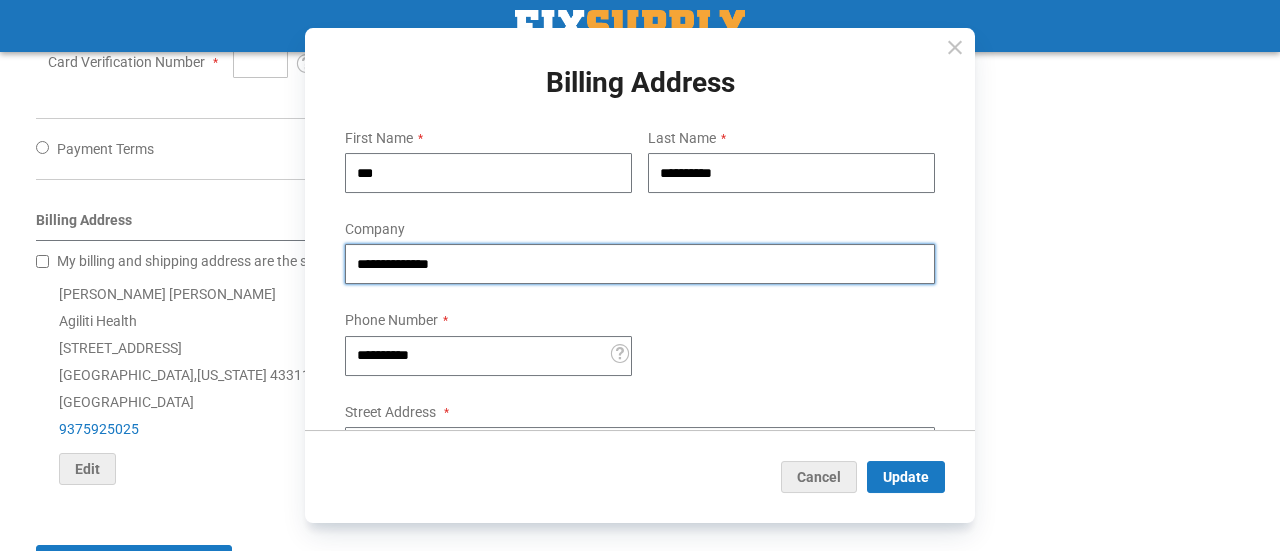 click on "**********" at bounding box center [640, 264] 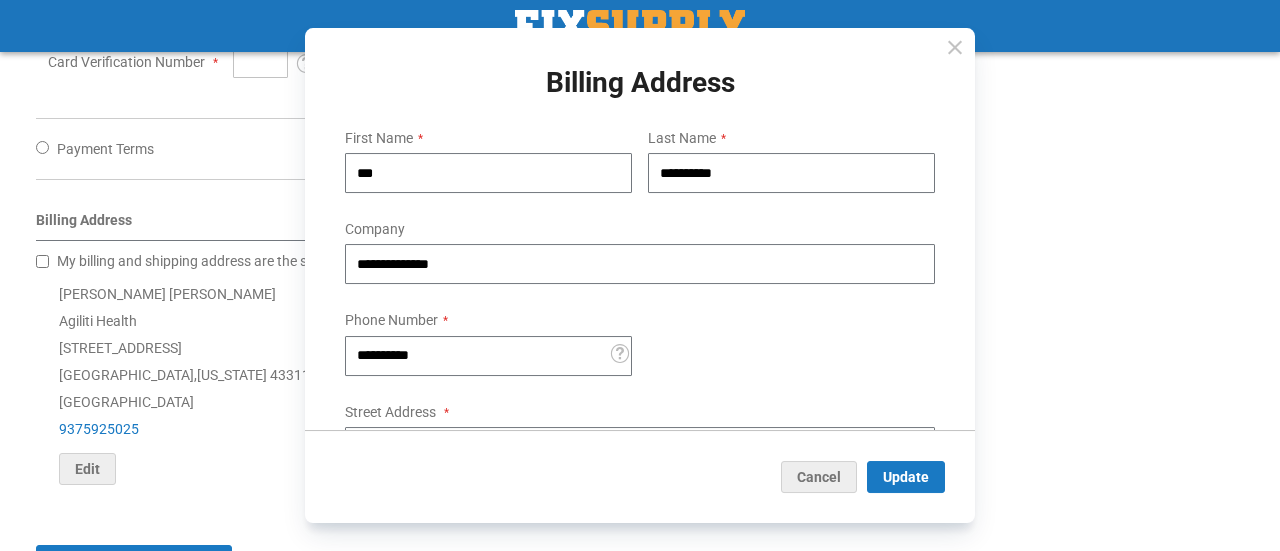 type on "*******" 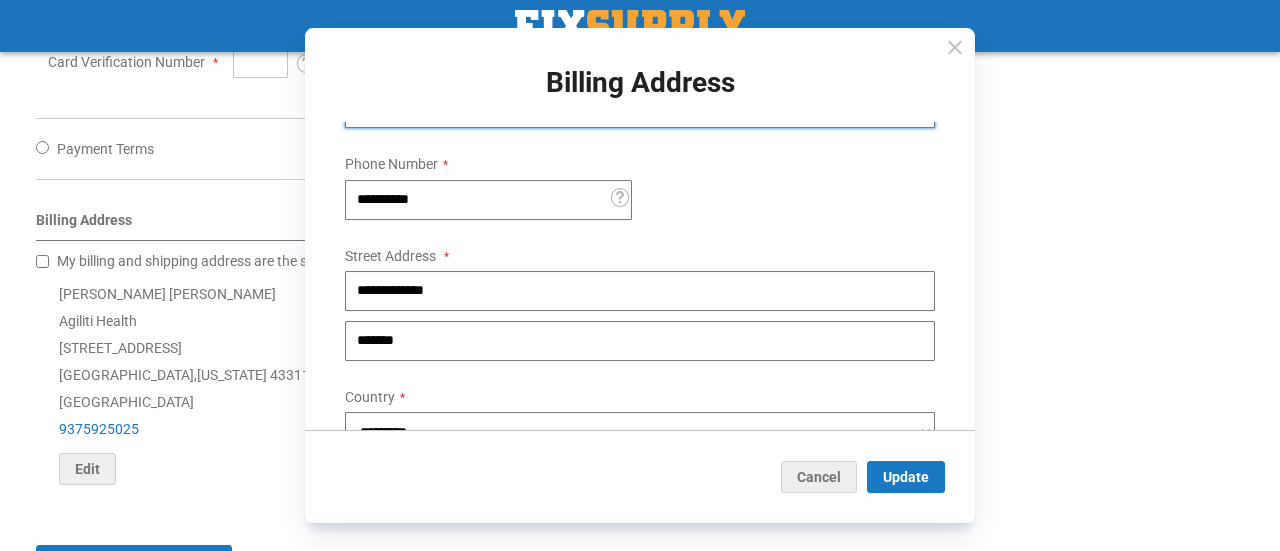 scroll, scrollTop: 200, scrollLeft: 0, axis: vertical 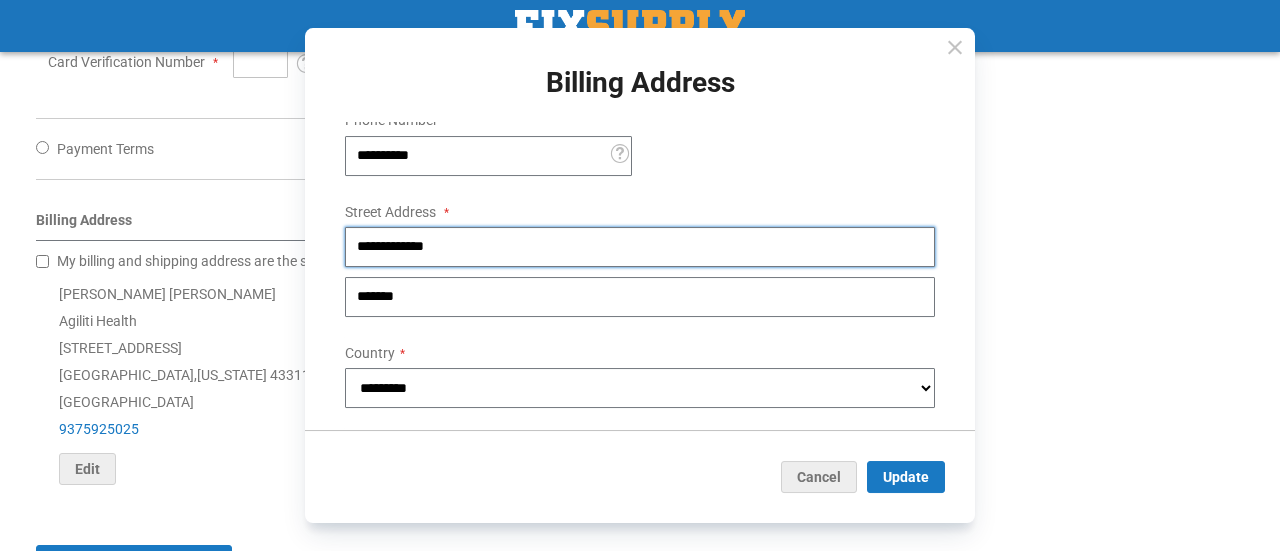 click on "**********" at bounding box center [640, 247] 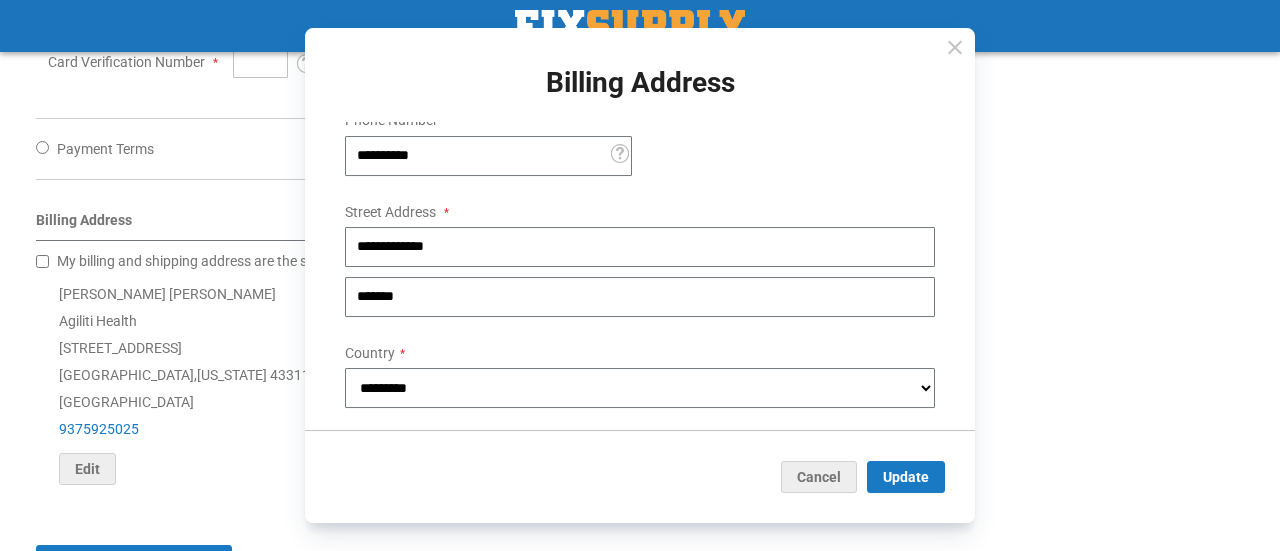 click on "Street Address" at bounding box center [640, 209] 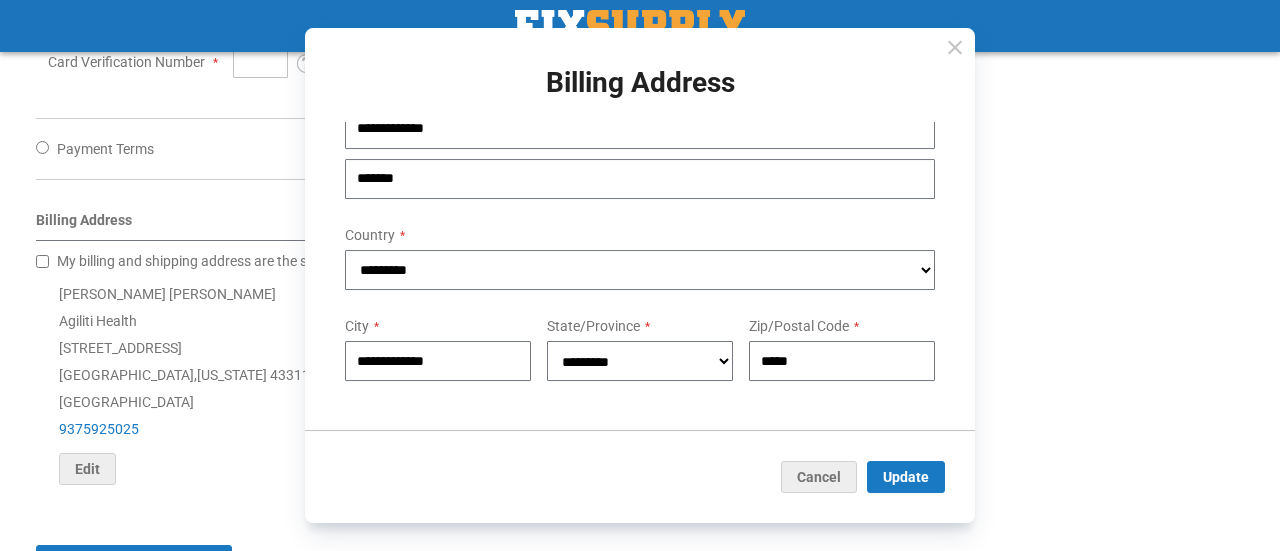 scroll, scrollTop: 326, scrollLeft: 0, axis: vertical 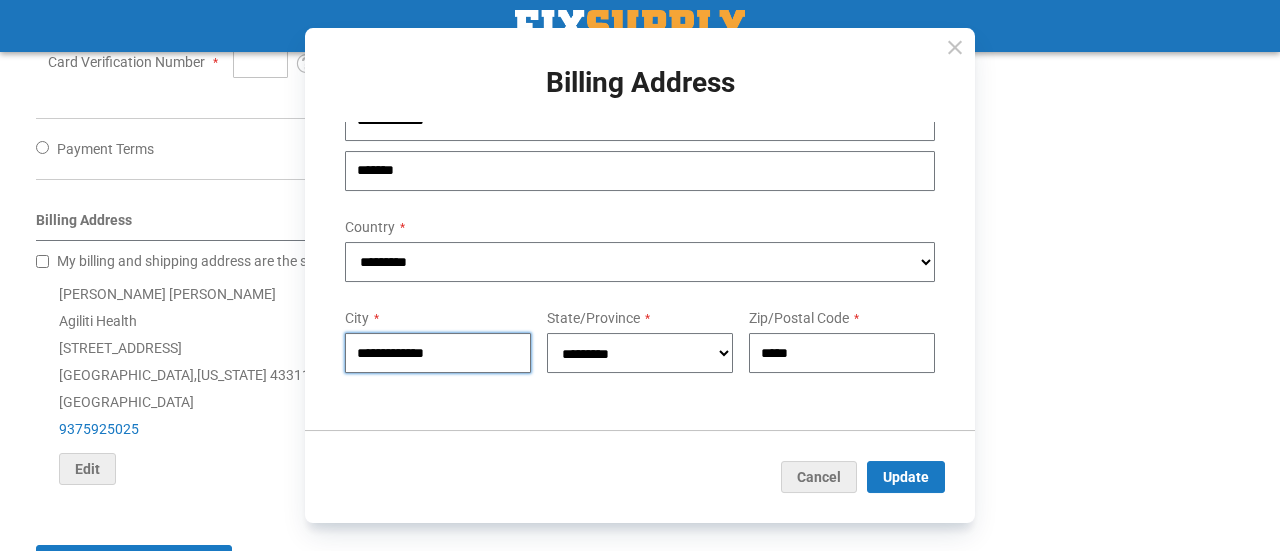 click on "**********" at bounding box center [438, 353] 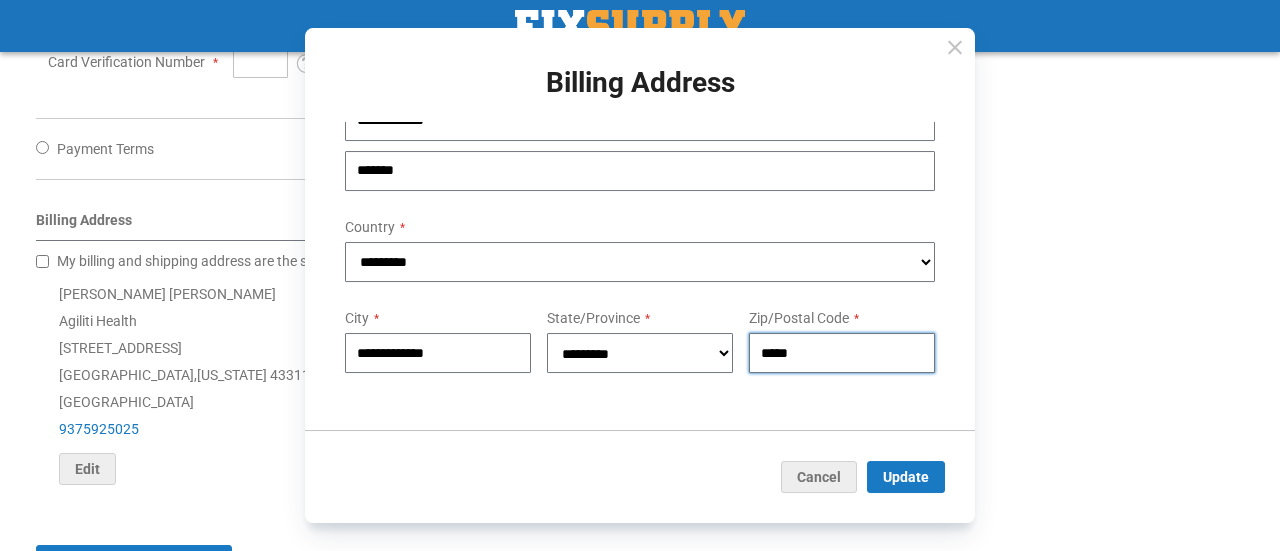drag, startPoint x: 814, startPoint y: 351, endPoint x: 698, endPoint y: 372, distance: 117.88554 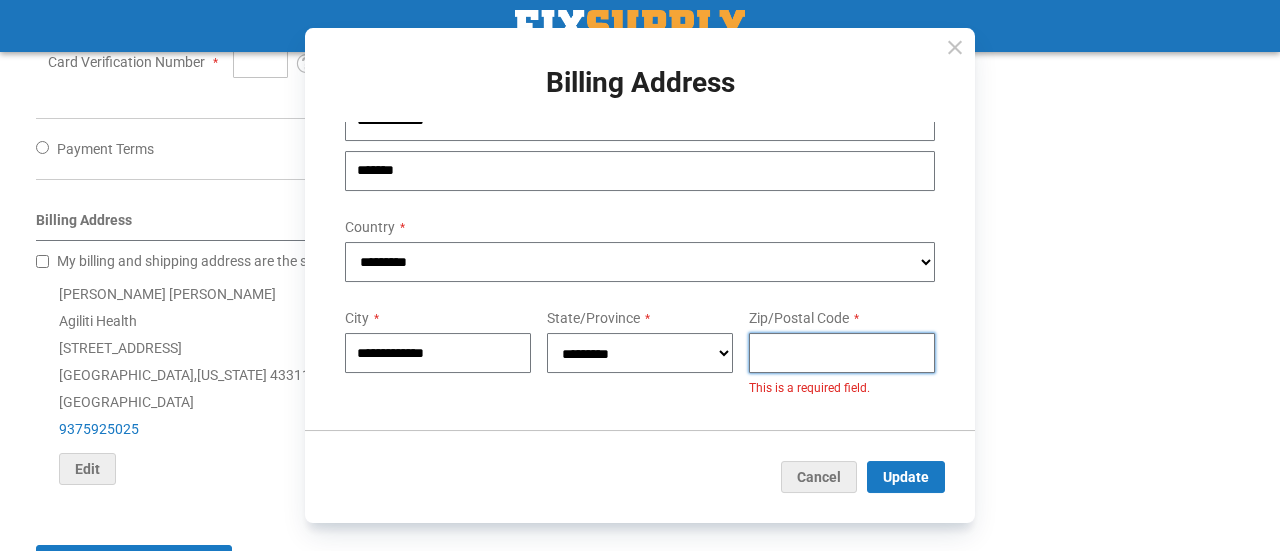 click on "Zip/Postal Code" at bounding box center (842, 353) 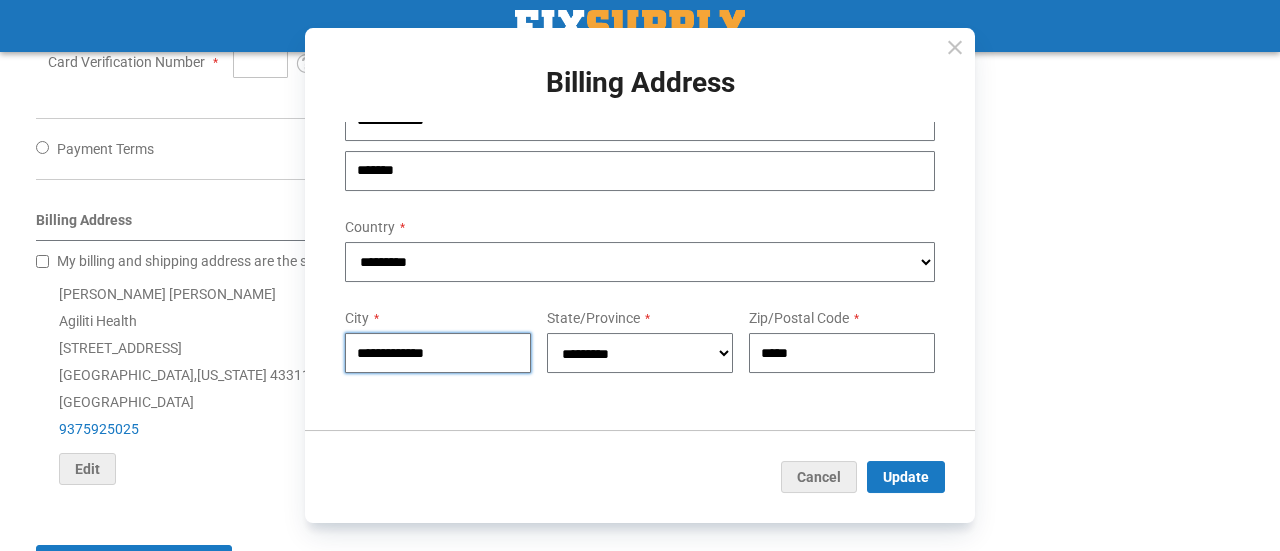 drag, startPoint x: 489, startPoint y: 345, endPoint x: 287, endPoint y: 360, distance: 202.55617 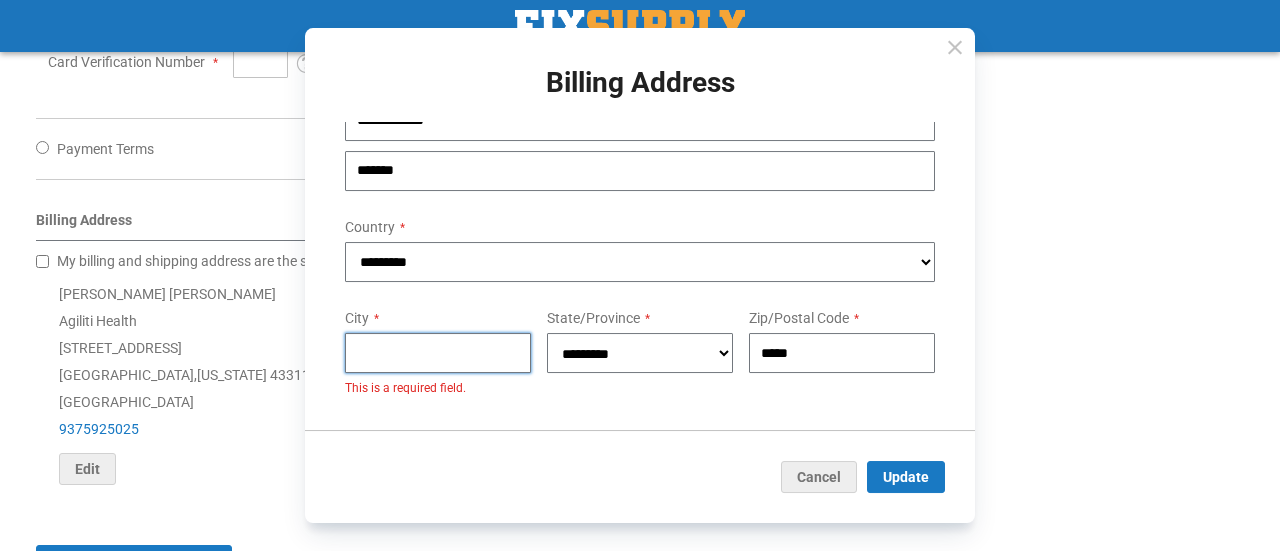 click on "City" at bounding box center (438, 353) 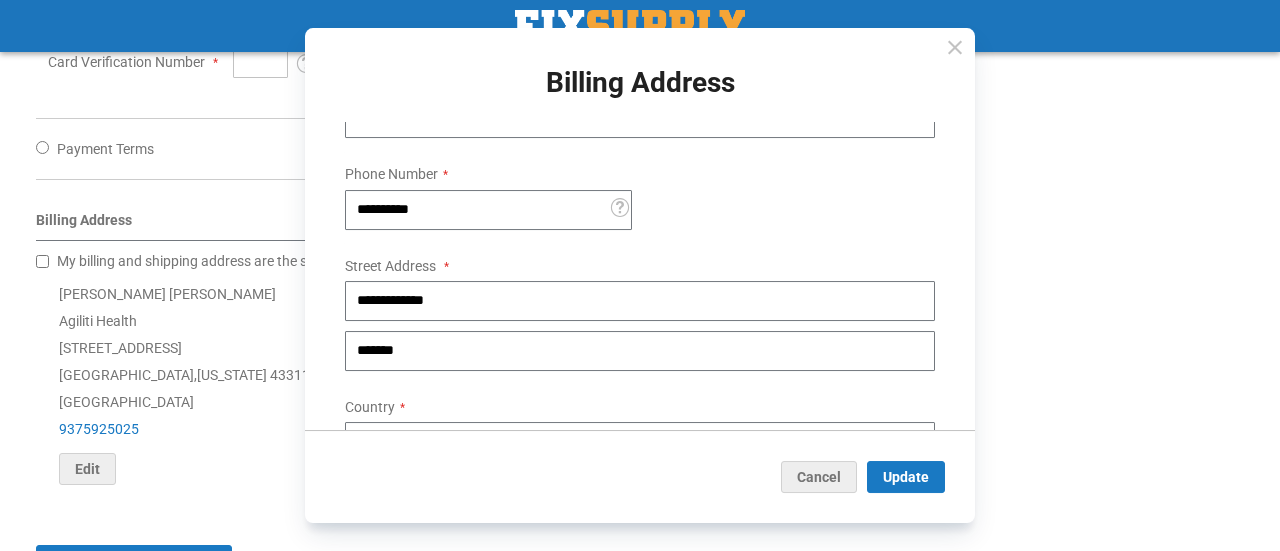 scroll, scrollTop: 126, scrollLeft: 0, axis: vertical 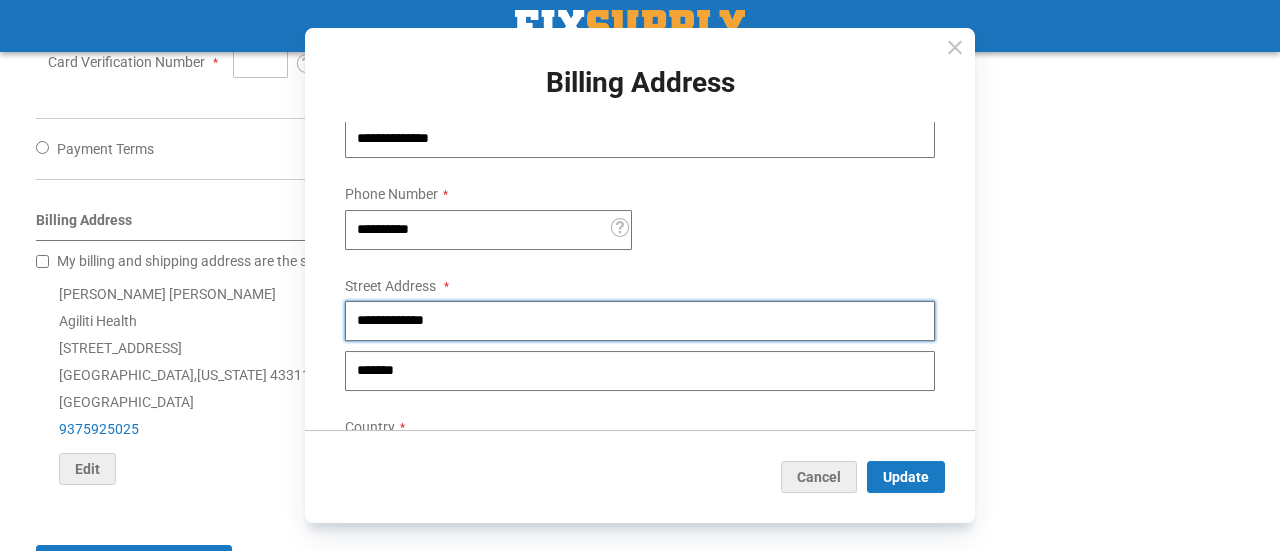 drag, startPoint x: 454, startPoint y: 322, endPoint x: 308, endPoint y: 319, distance: 146.03082 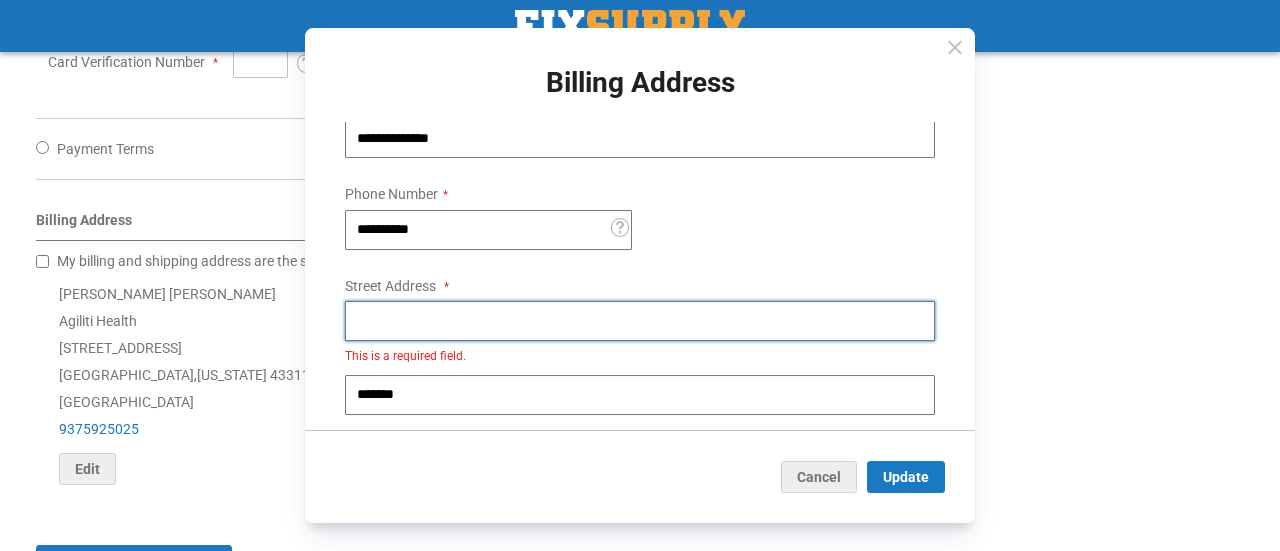 click on "Street Address: Line 1" at bounding box center [640, 321] 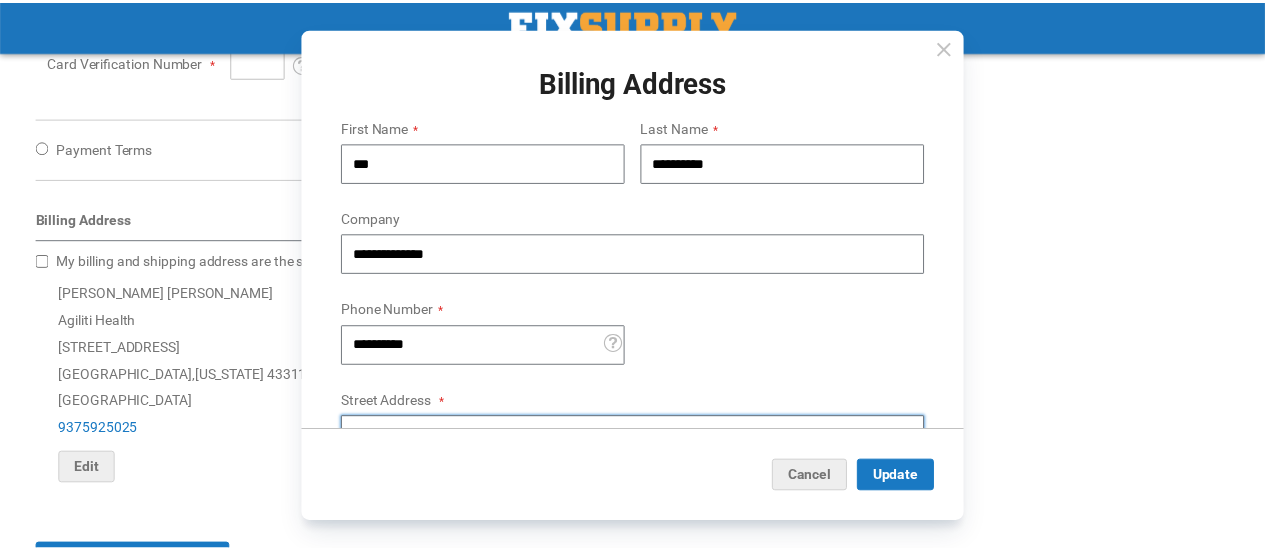 scroll, scrollTop: 0, scrollLeft: 0, axis: both 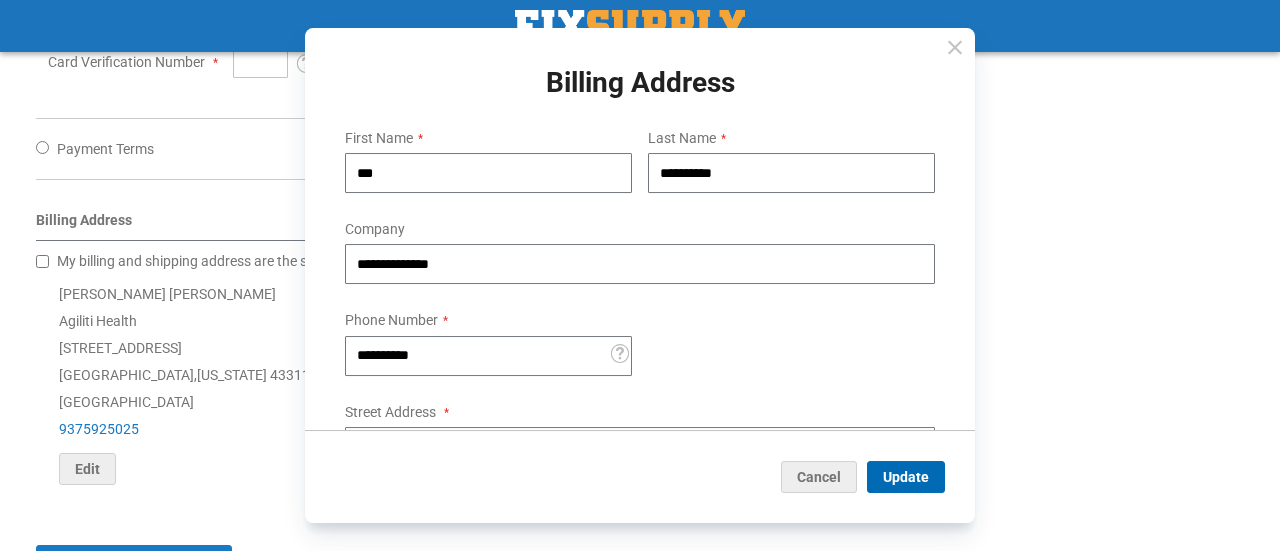 click on "Update" at bounding box center (906, 477) 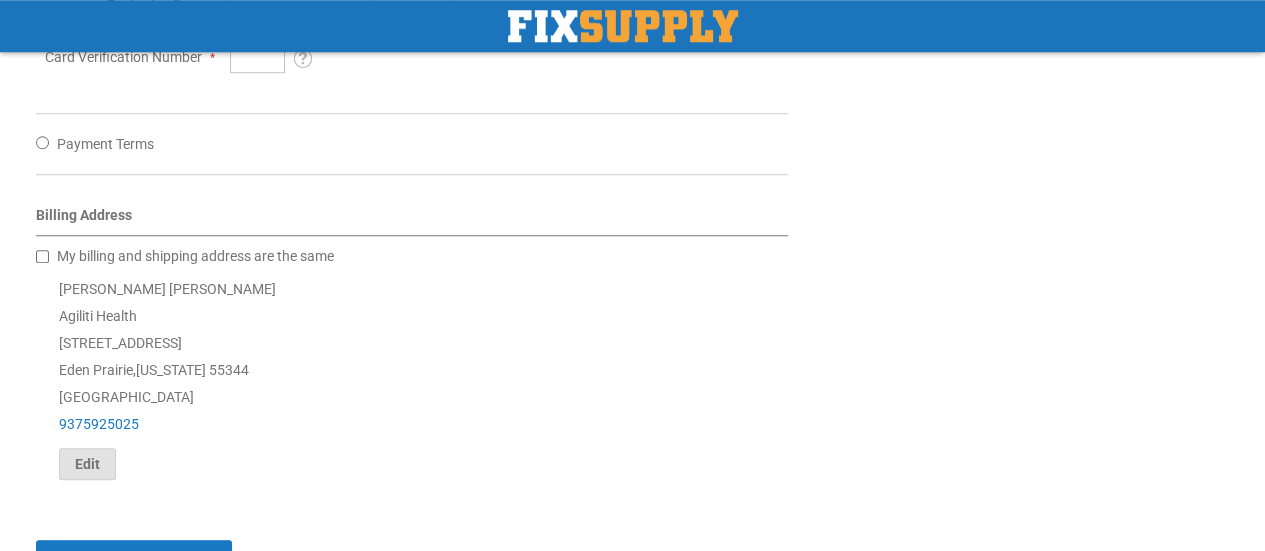scroll, scrollTop: 897, scrollLeft: 0, axis: vertical 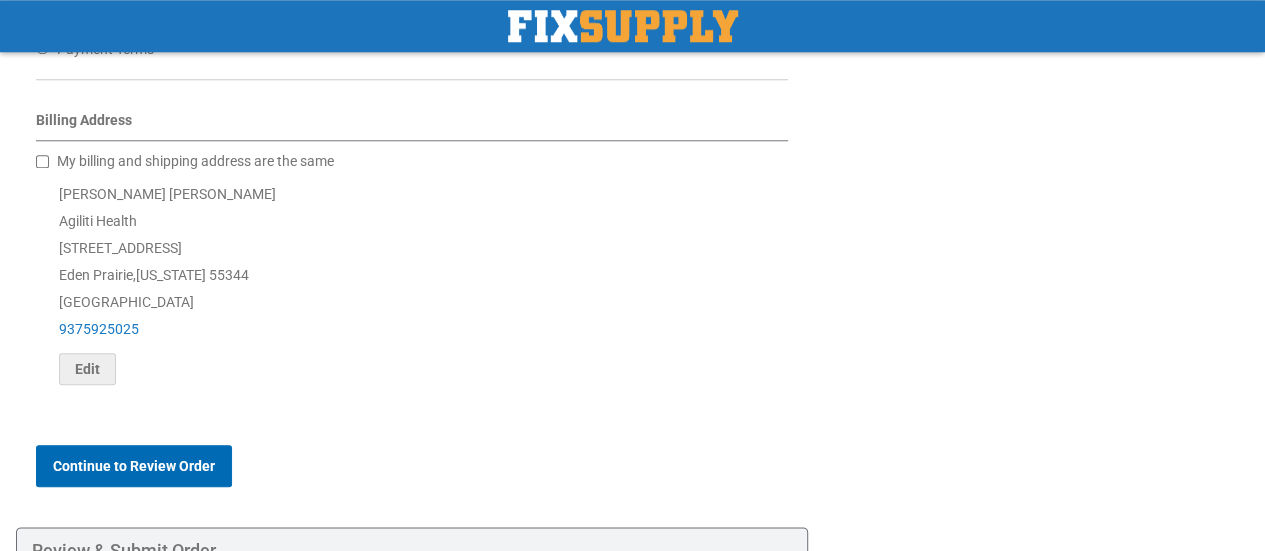 click on "Continue to Review Order" at bounding box center [134, 466] 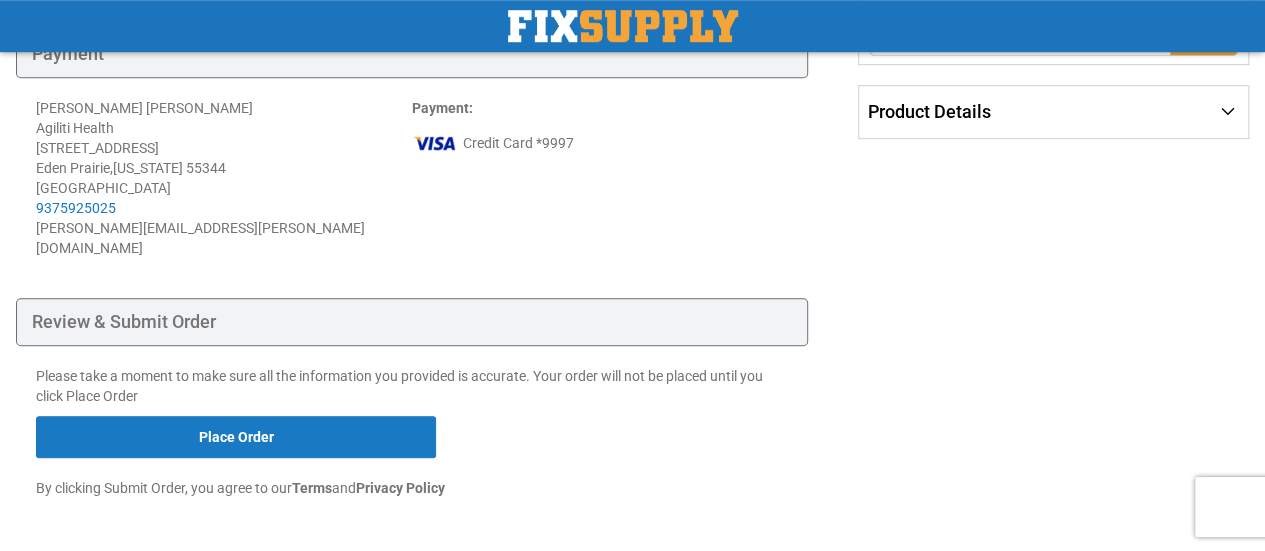 scroll, scrollTop: 534, scrollLeft: 0, axis: vertical 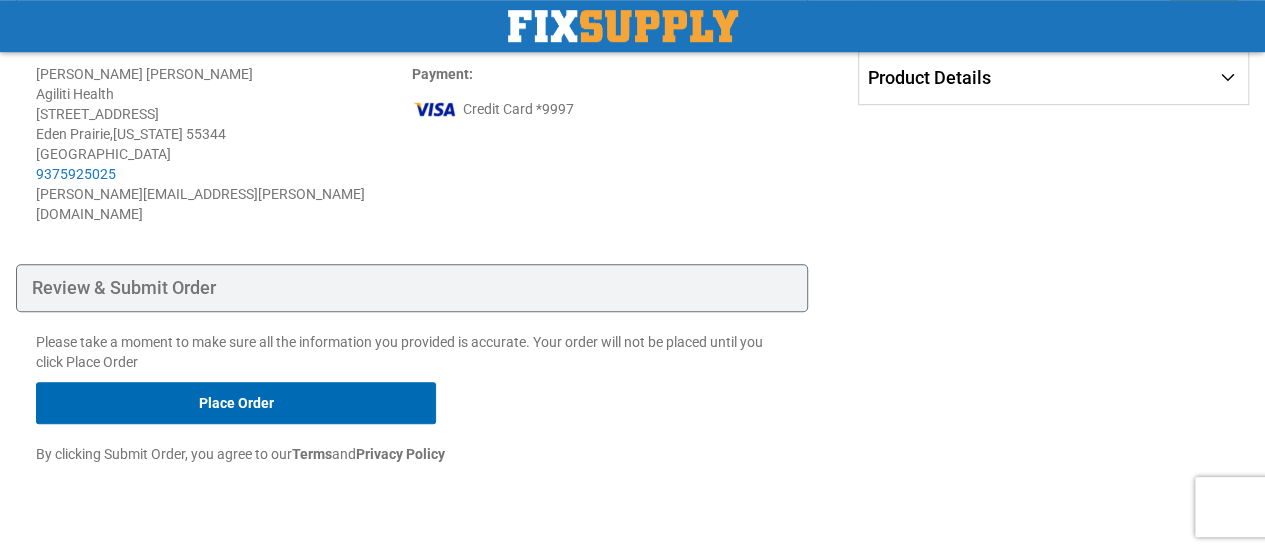 click on "Place Order" at bounding box center (236, 403) 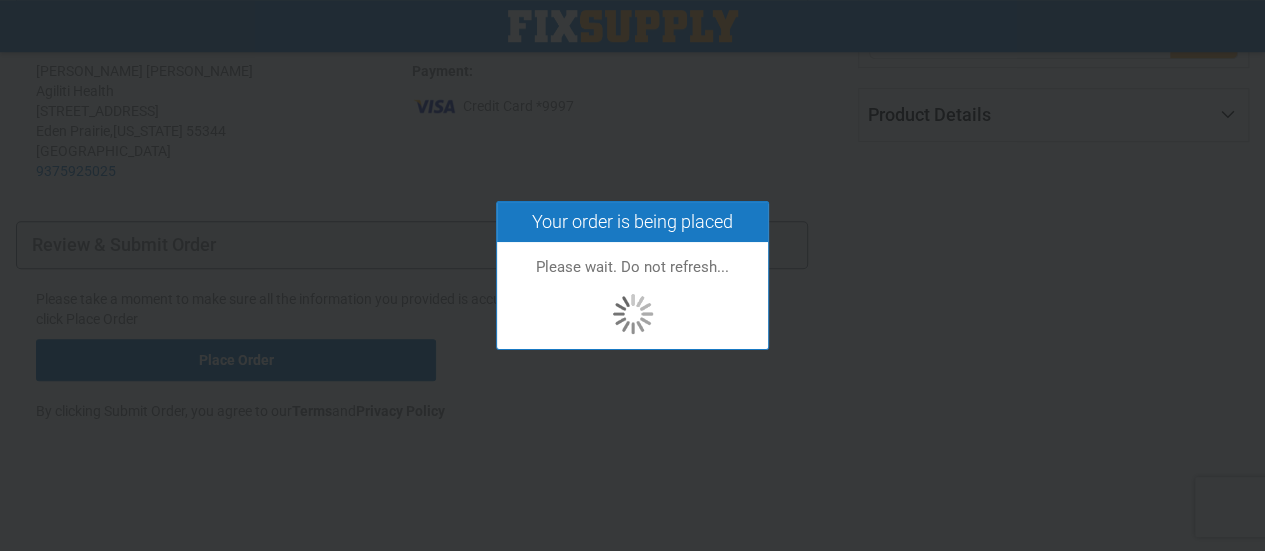 scroll, scrollTop: 494, scrollLeft: 0, axis: vertical 